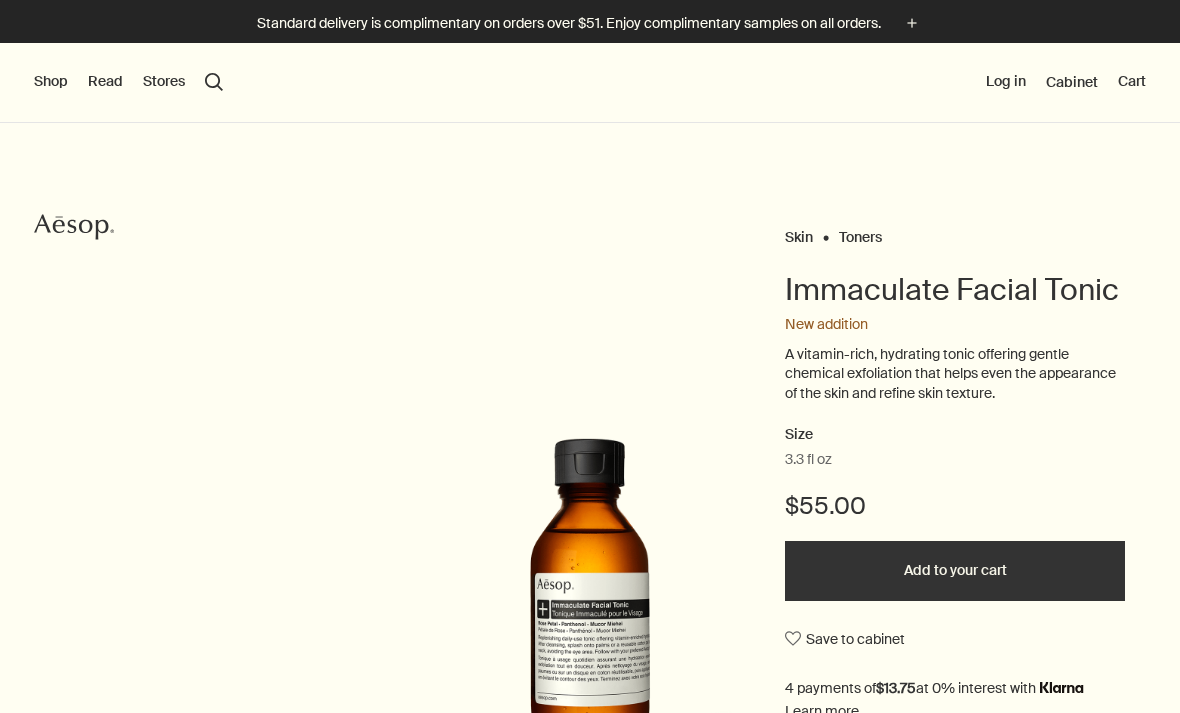 scroll, scrollTop: 0, scrollLeft: 0, axis: both 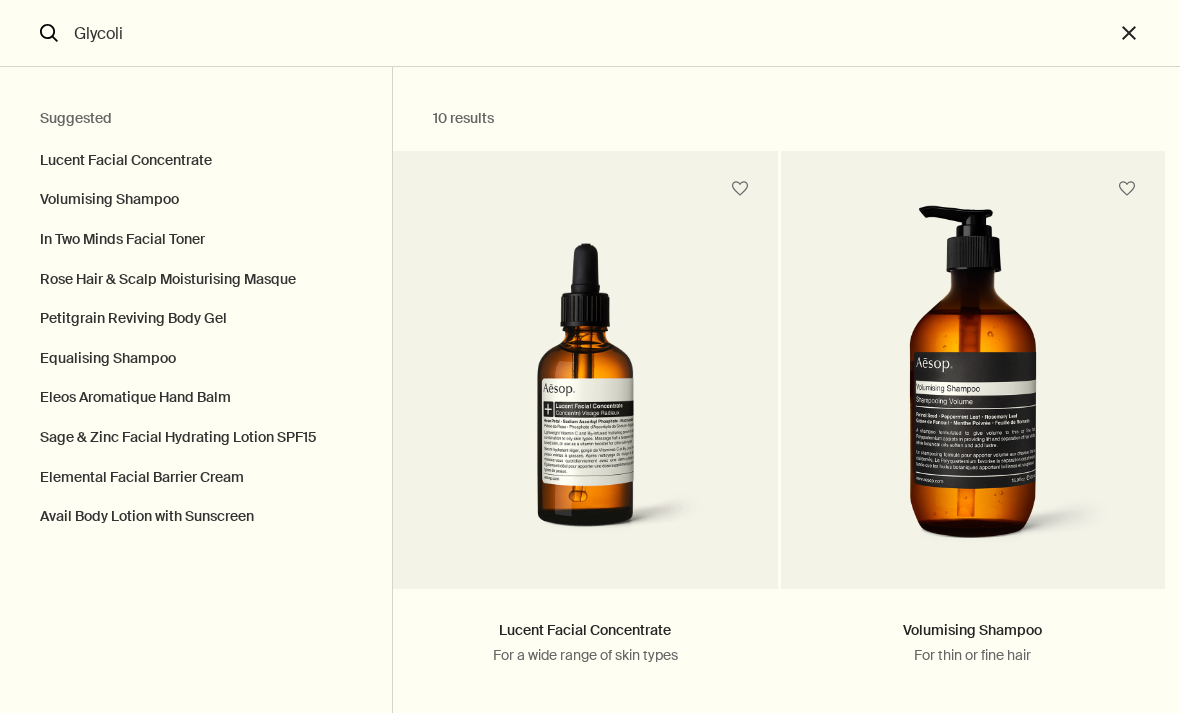type on "Glycolic" 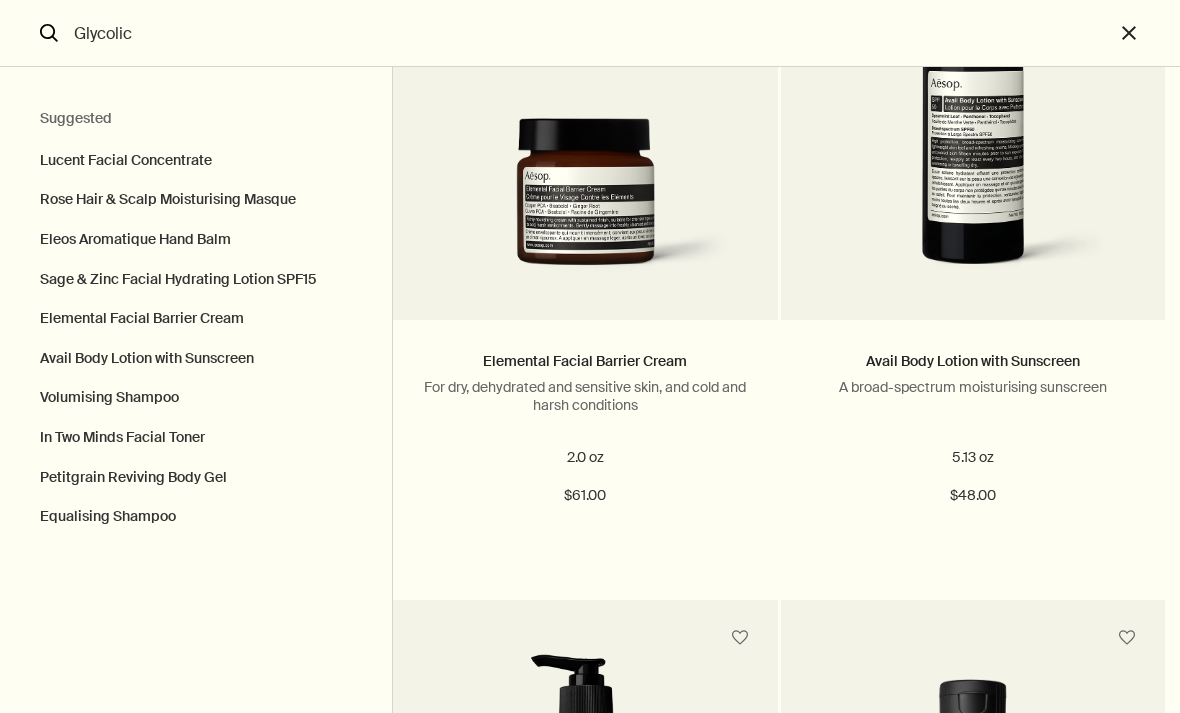 scroll, scrollTop: 1705, scrollLeft: 0, axis: vertical 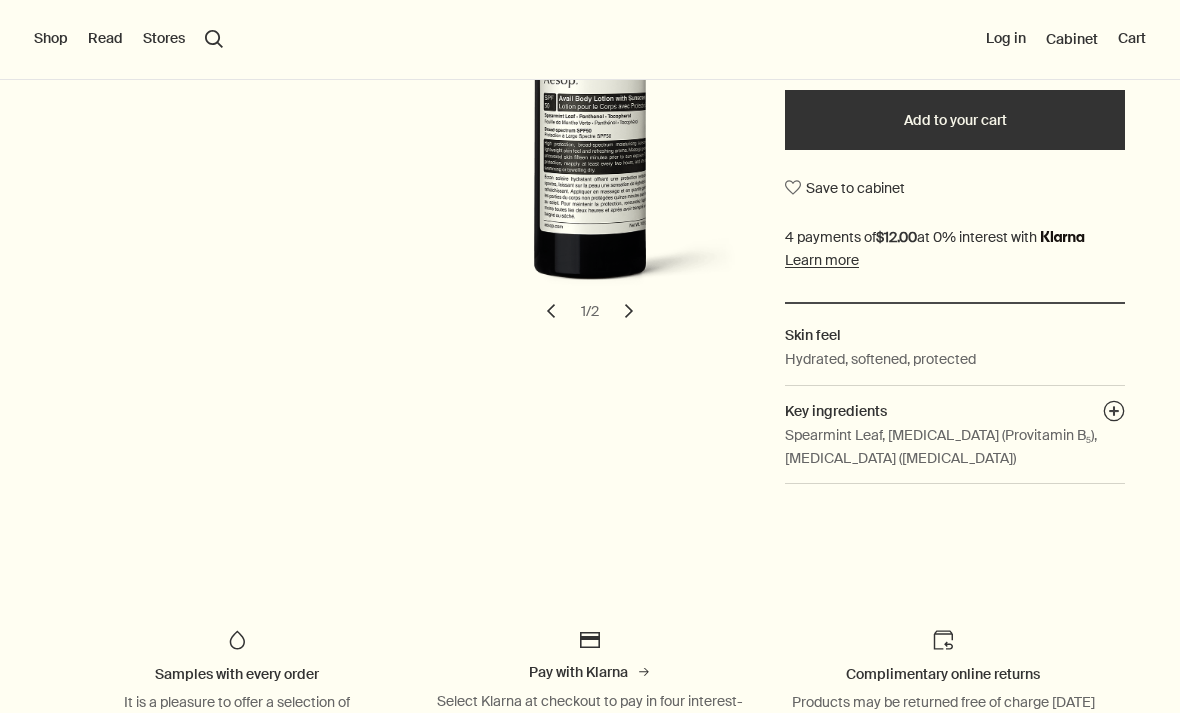 click on "plusAndCloseWithCircle" at bounding box center [1114, 414] 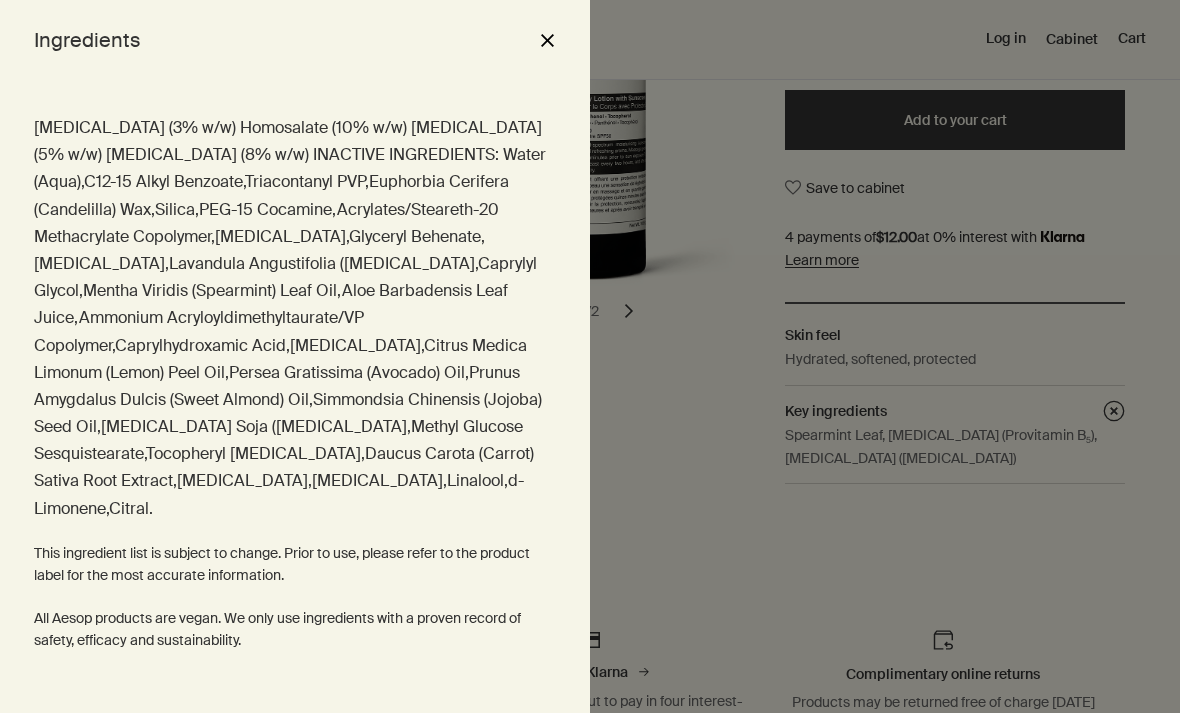 click at bounding box center (590, 356) 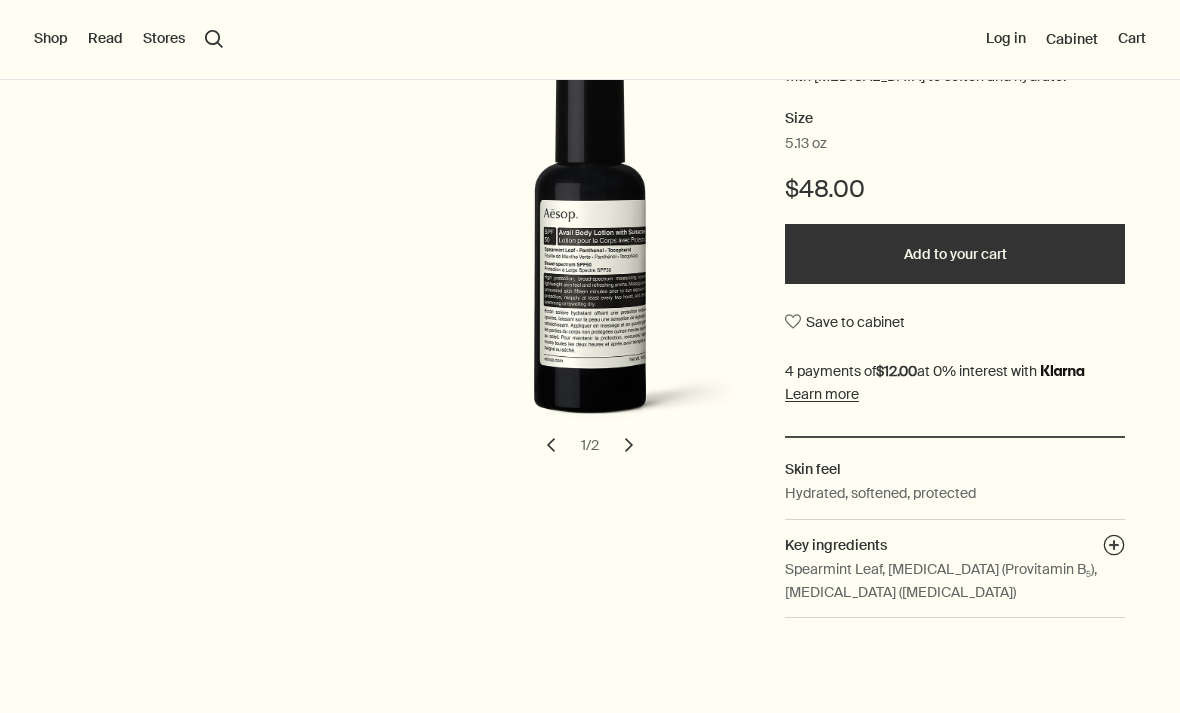 scroll, scrollTop: 223, scrollLeft: 0, axis: vertical 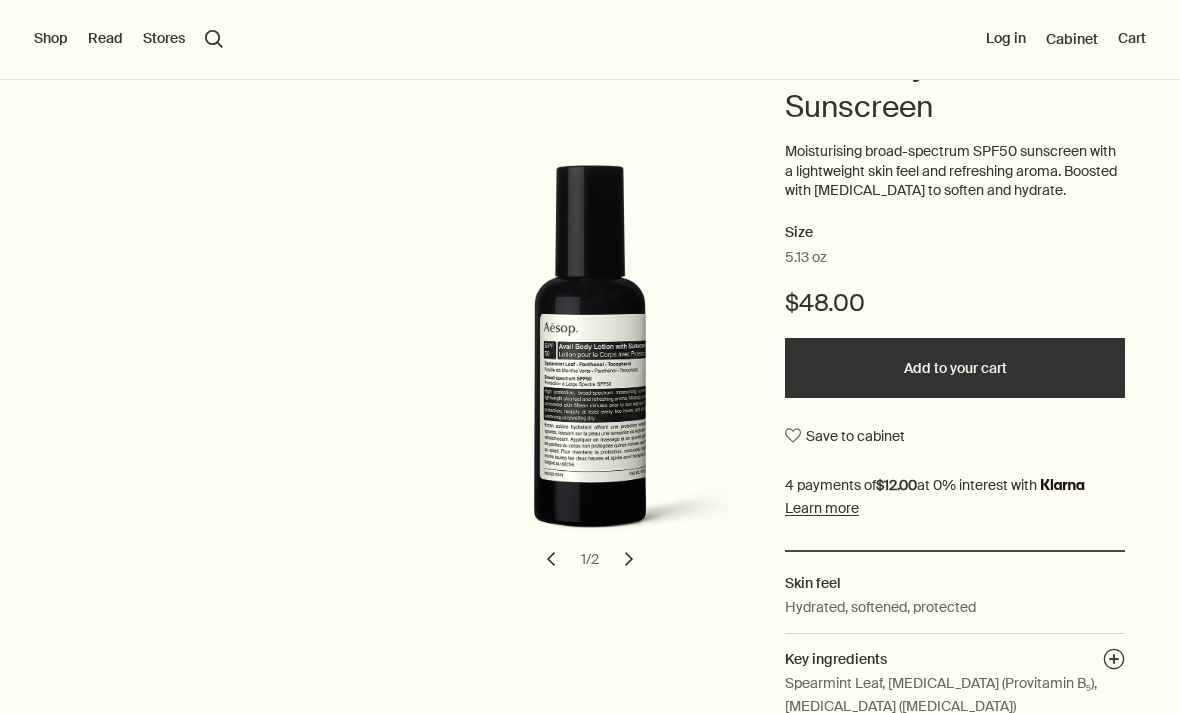 click on "chevron" at bounding box center [629, 559] 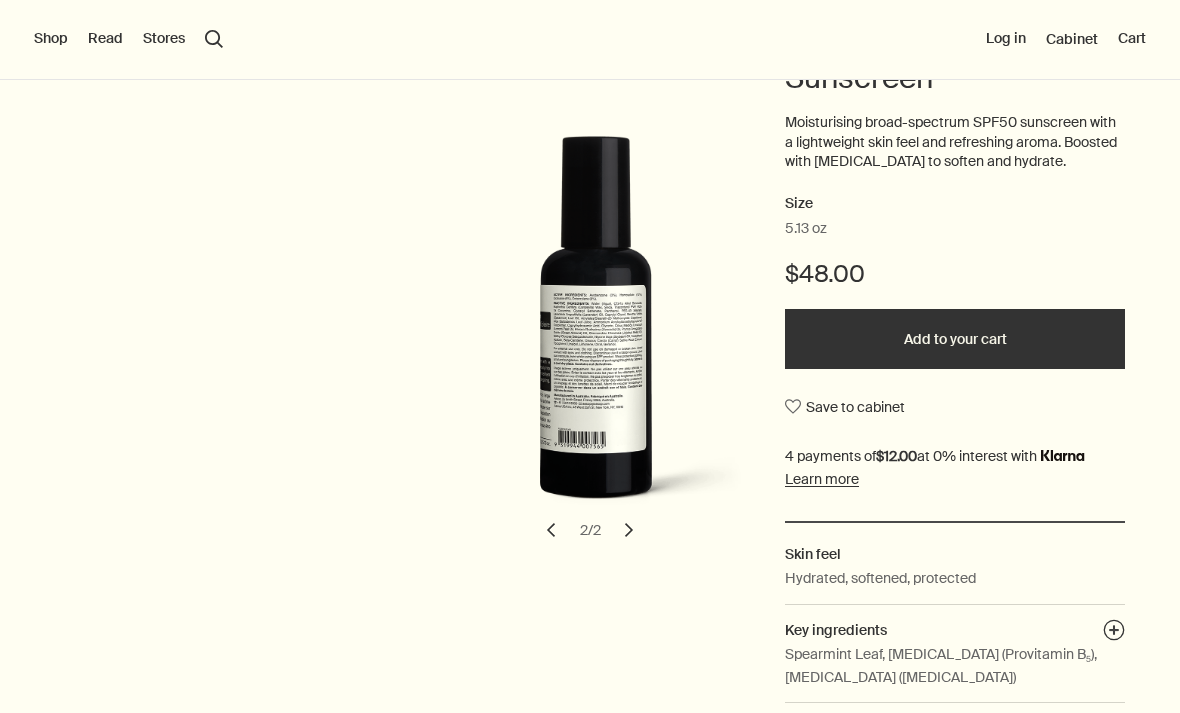 scroll, scrollTop: 253, scrollLeft: 0, axis: vertical 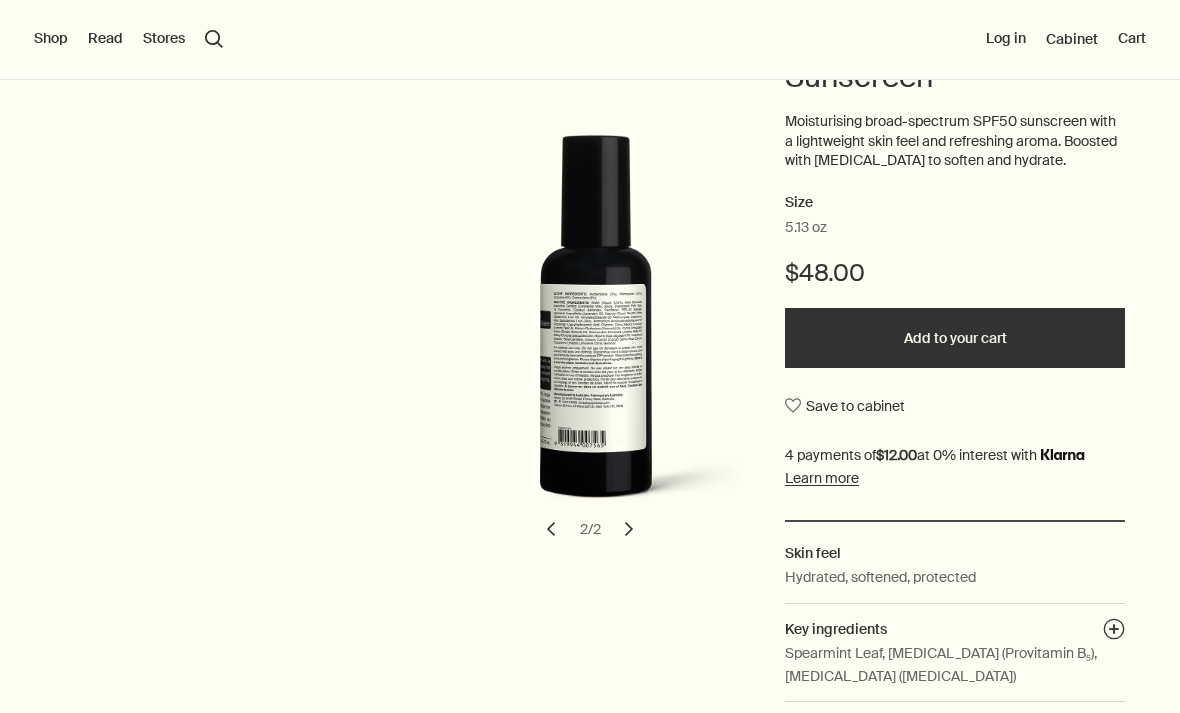 click on "Add to your cart" at bounding box center [955, 338] 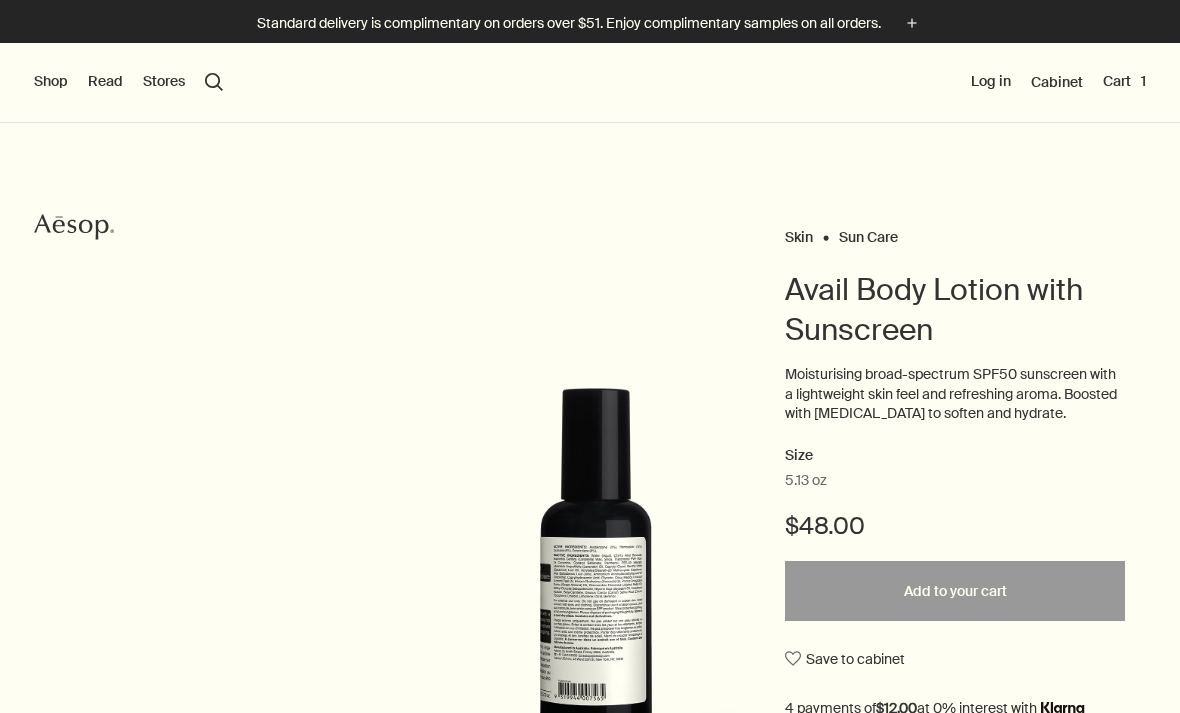scroll, scrollTop: 0, scrollLeft: 0, axis: both 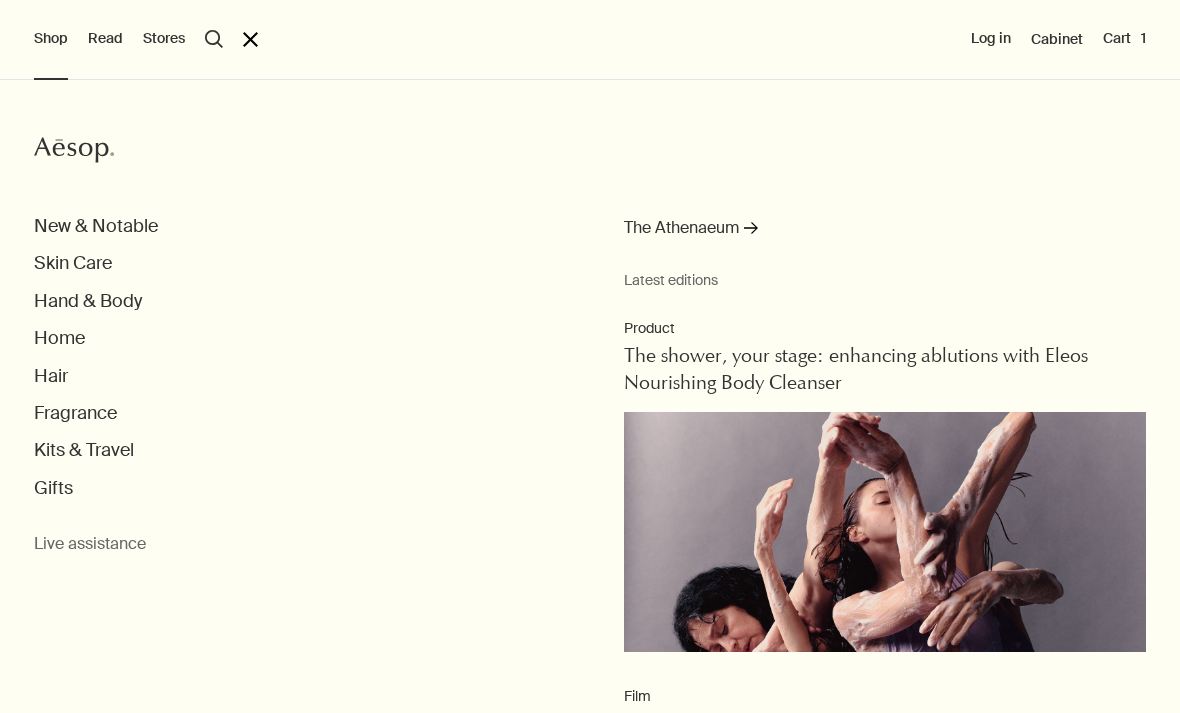 click on "Skin Care" at bounding box center [73, 263] 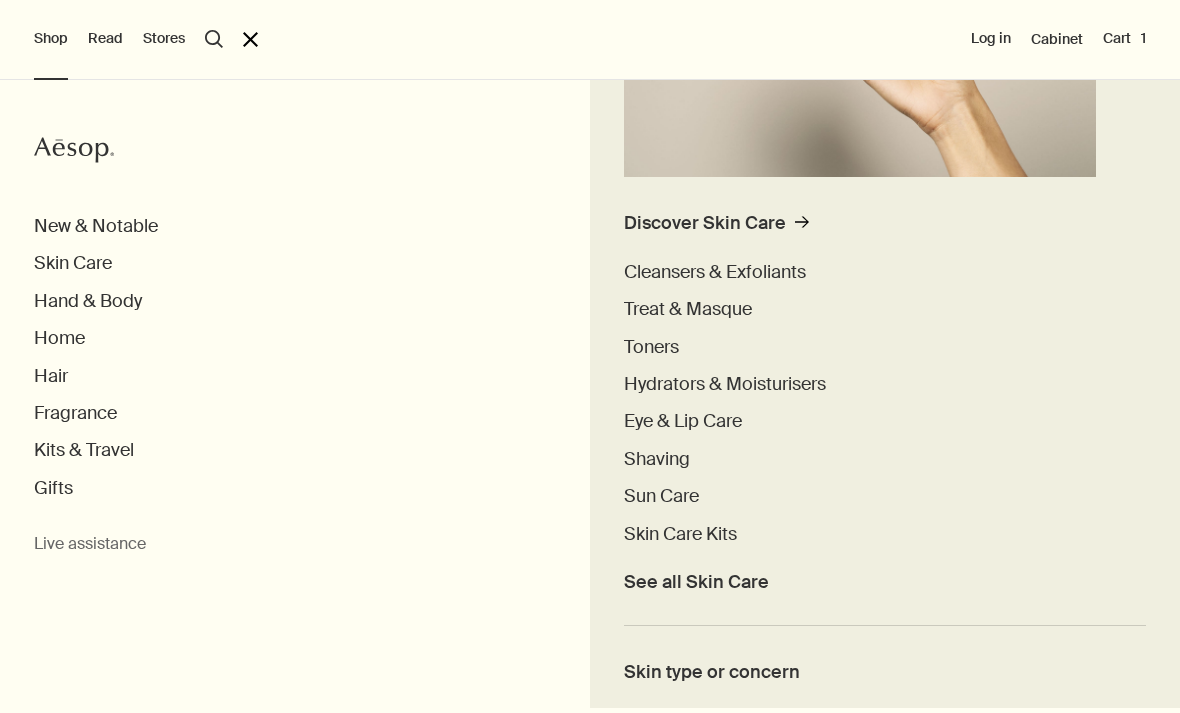scroll, scrollTop: 401, scrollLeft: 0, axis: vertical 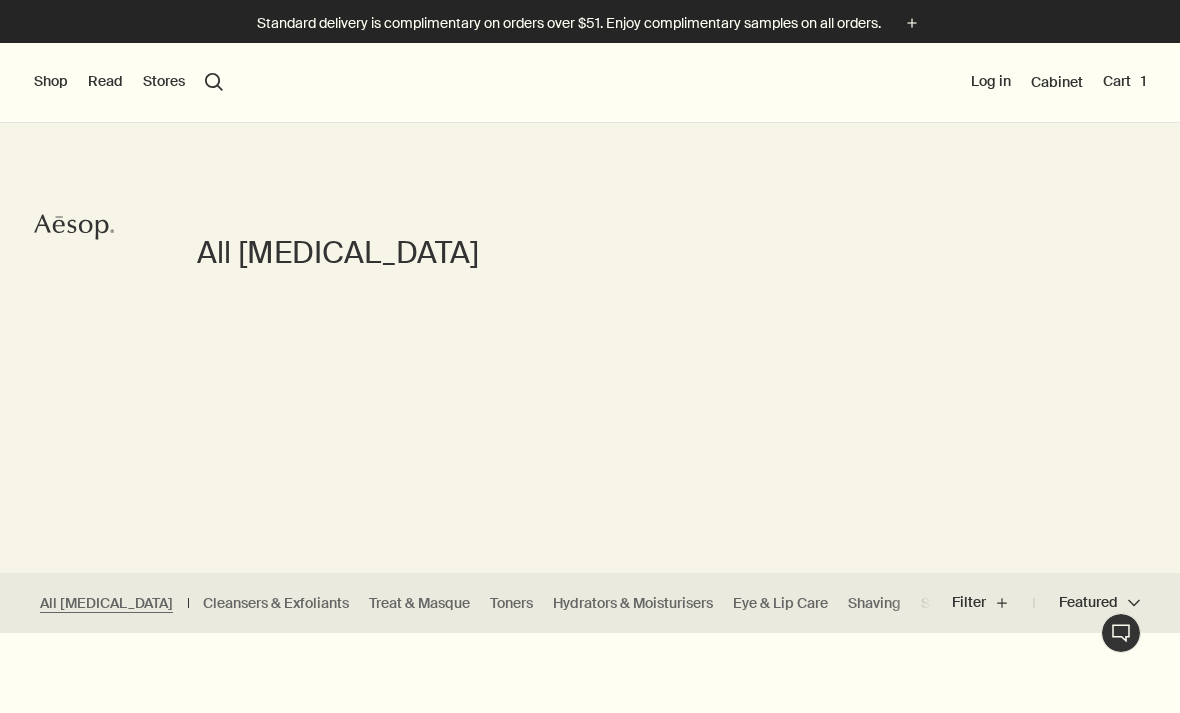 click on "Hydrators & Moisturisers" at bounding box center [633, 603] 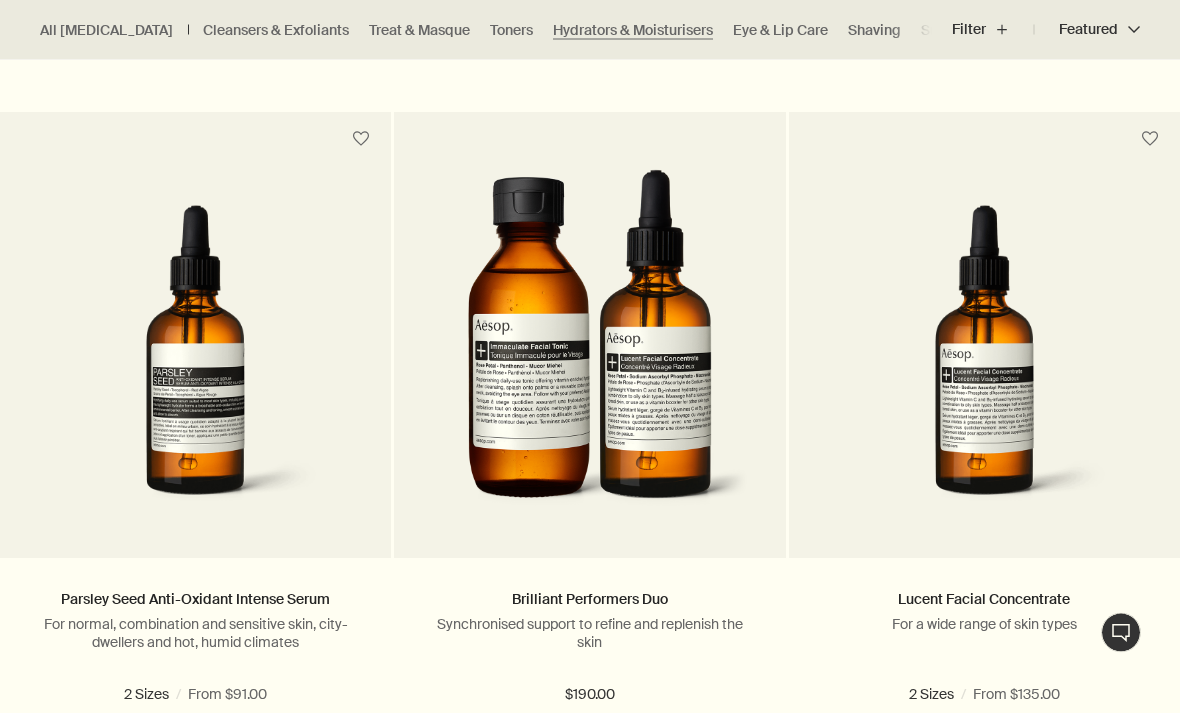scroll, scrollTop: 1249, scrollLeft: 0, axis: vertical 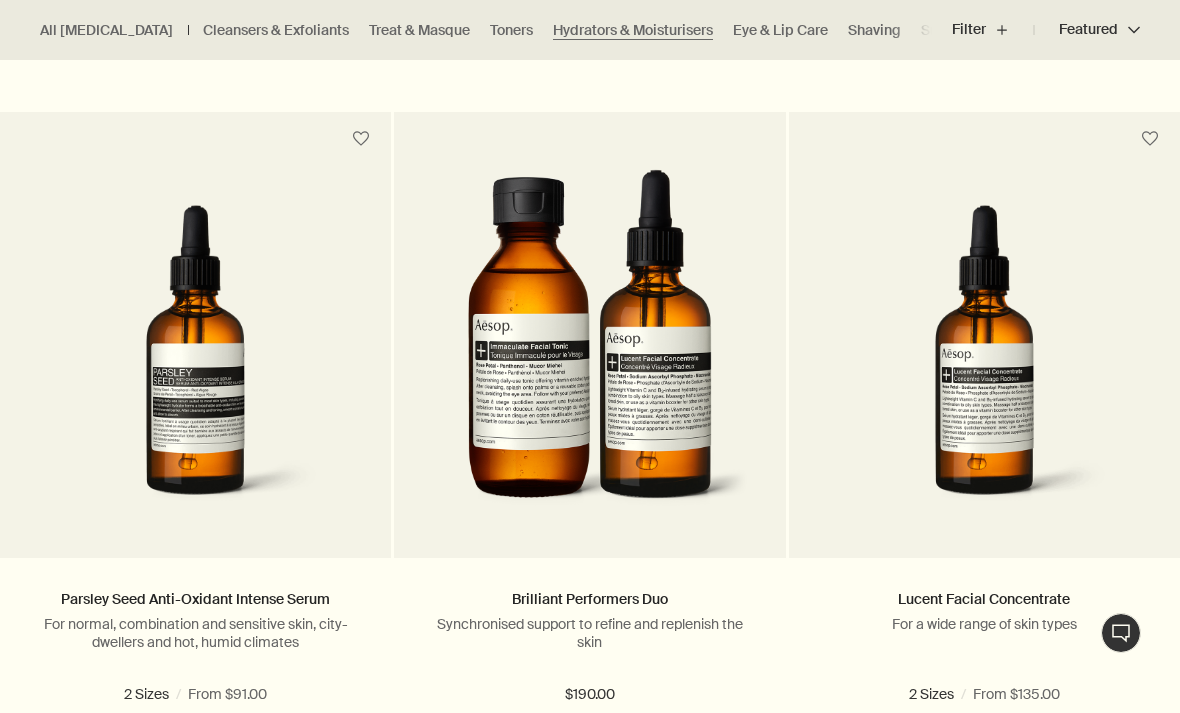 click on "Parsley Seed Anti-Oxidant Intense Serum" at bounding box center (195, 599) 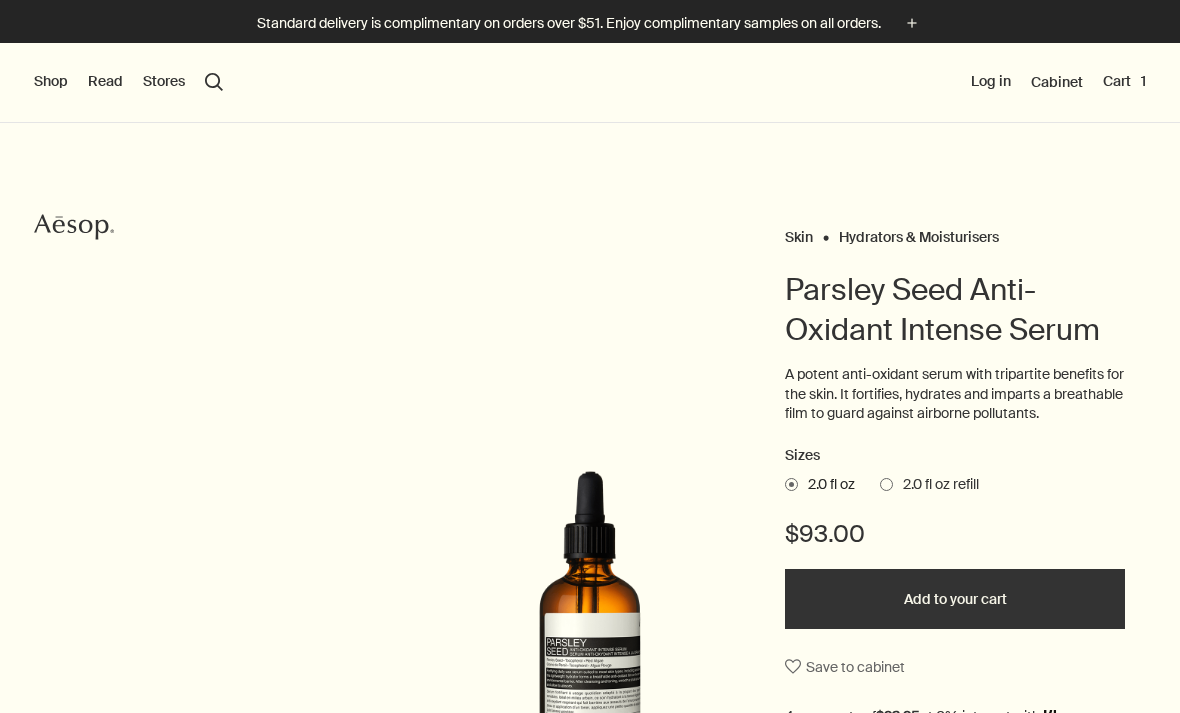 scroll, scrollTop: 0, scrollLeft: 0, axis: both 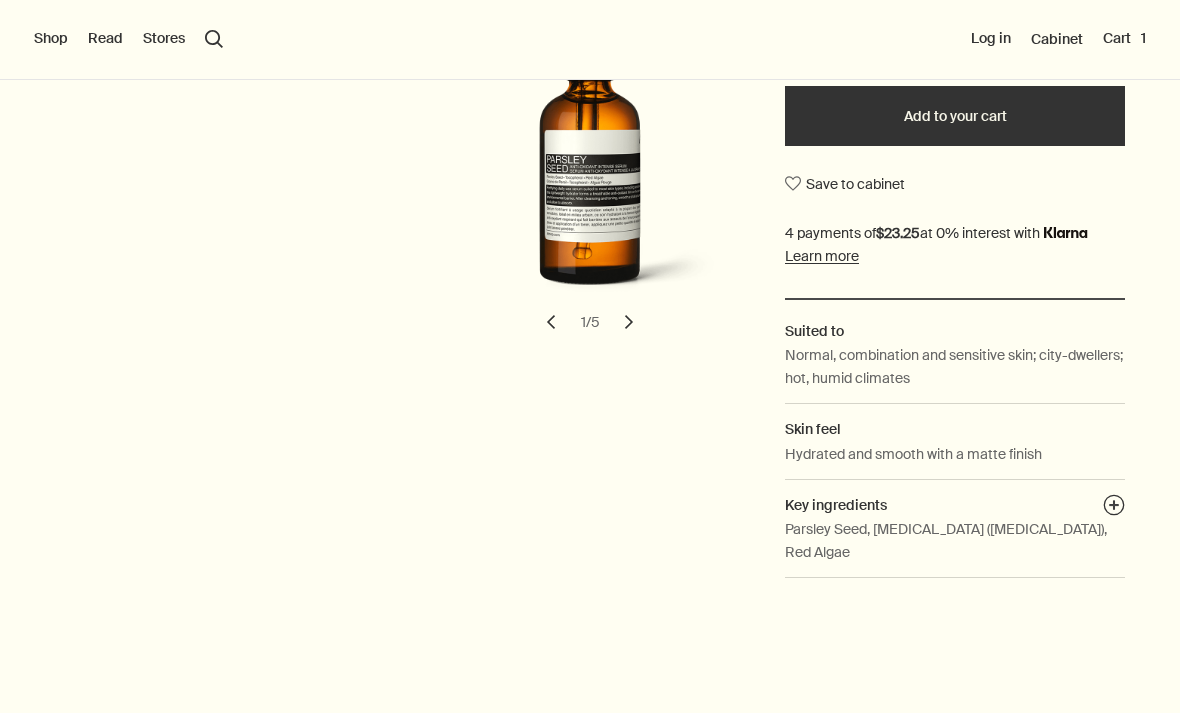 click on "Skin Hydrators & Moisturisers Parsley Seed Anti-Oxidant Intense Serum A potent anti-oxidant serum with tripartite benefits for the skin. It fortifies, hydrates and imparts a breathable film to guard against airborne pollutants. Sizes 2.0 fl oz 2.0 fl oz refill $93.00   Add to your cart Save to cabinet Suited to Normal, combination and [MEDICAL_DATA]; city-dwellers; hot, humid climates Skin feel Hydrated and smooth with a matte finish Key ingredients plusAndCloseWithCircle Parsley Seed, [MEDICAL_DATA] ([MEDICAL_DATA]), Red Algae chevron chevron 1  /  5" at bounding box center [590, 156] 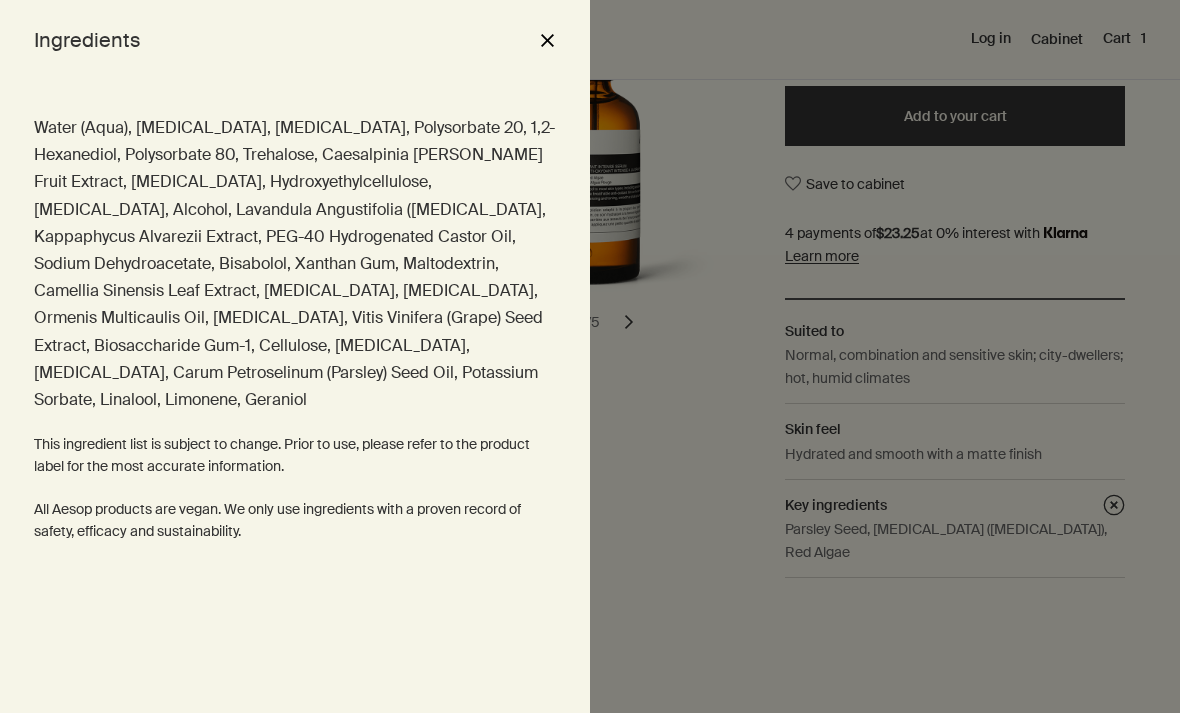 click on "close" at bounding box center (547, 40) 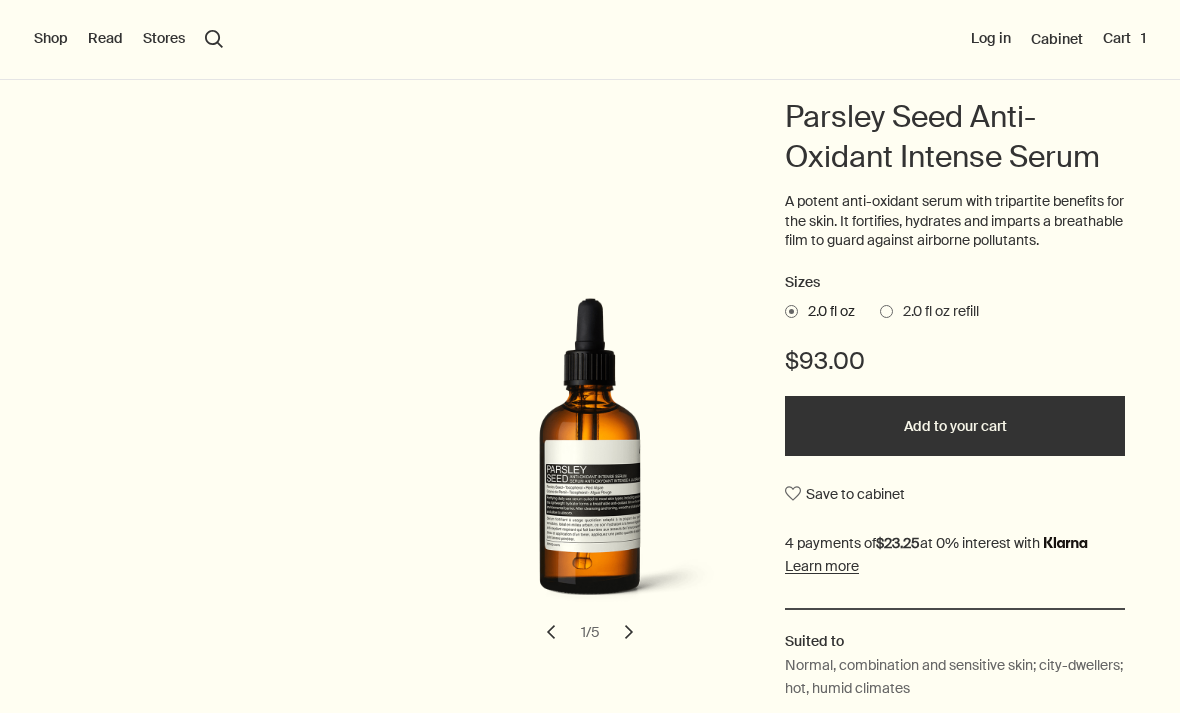 scroll, scrollTop: 178, scrollLeft: 0, axis: vertical 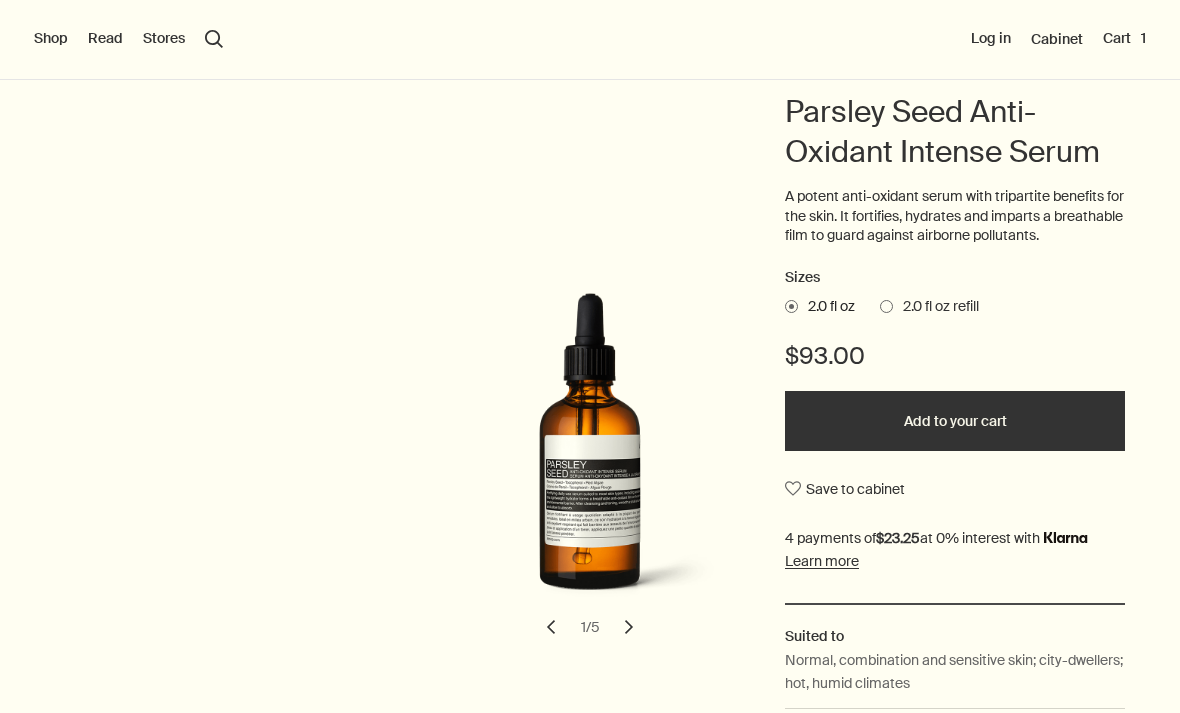 click on "chevron" at bounding box center (629, 627) 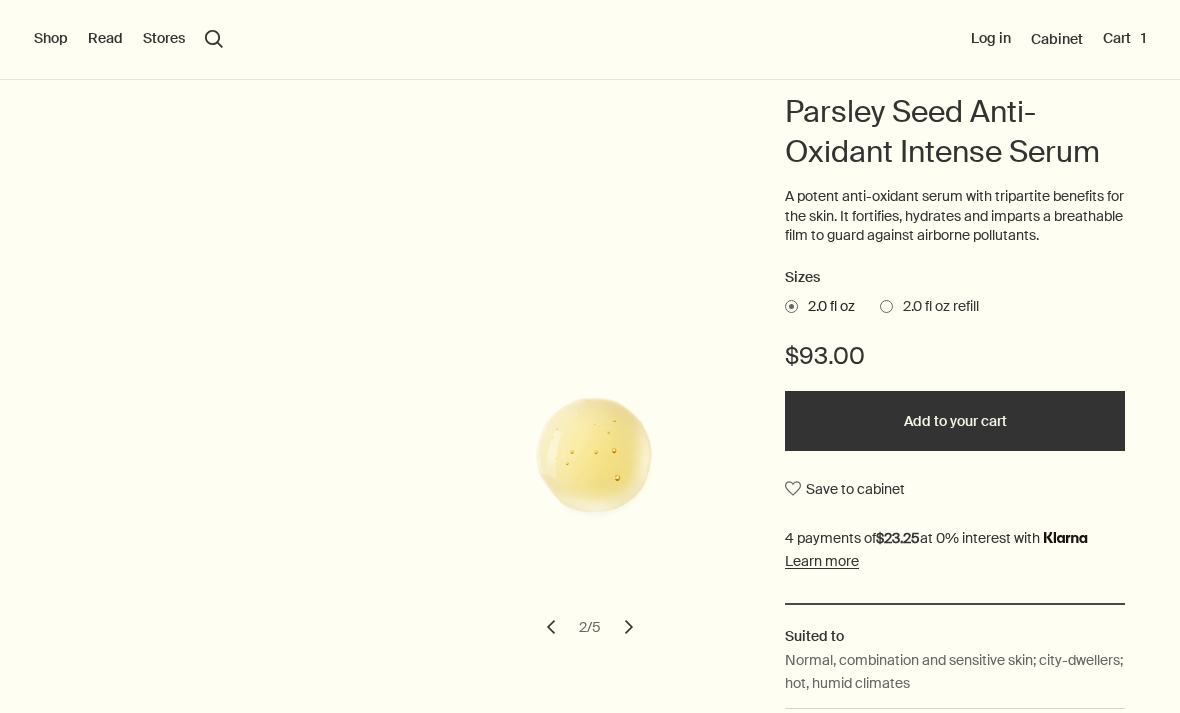 click on "chevron" at bounding box center (629, 627) 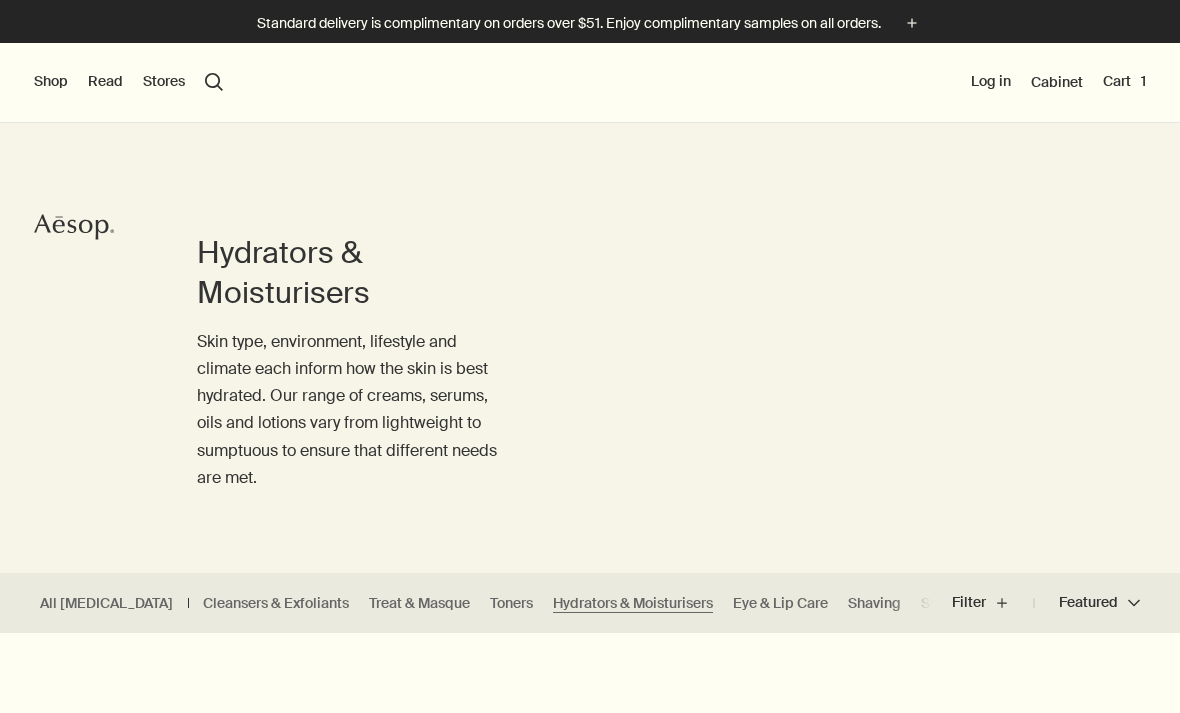 scroll, scrollTop: 0, scrollLeft: 0, axis: both 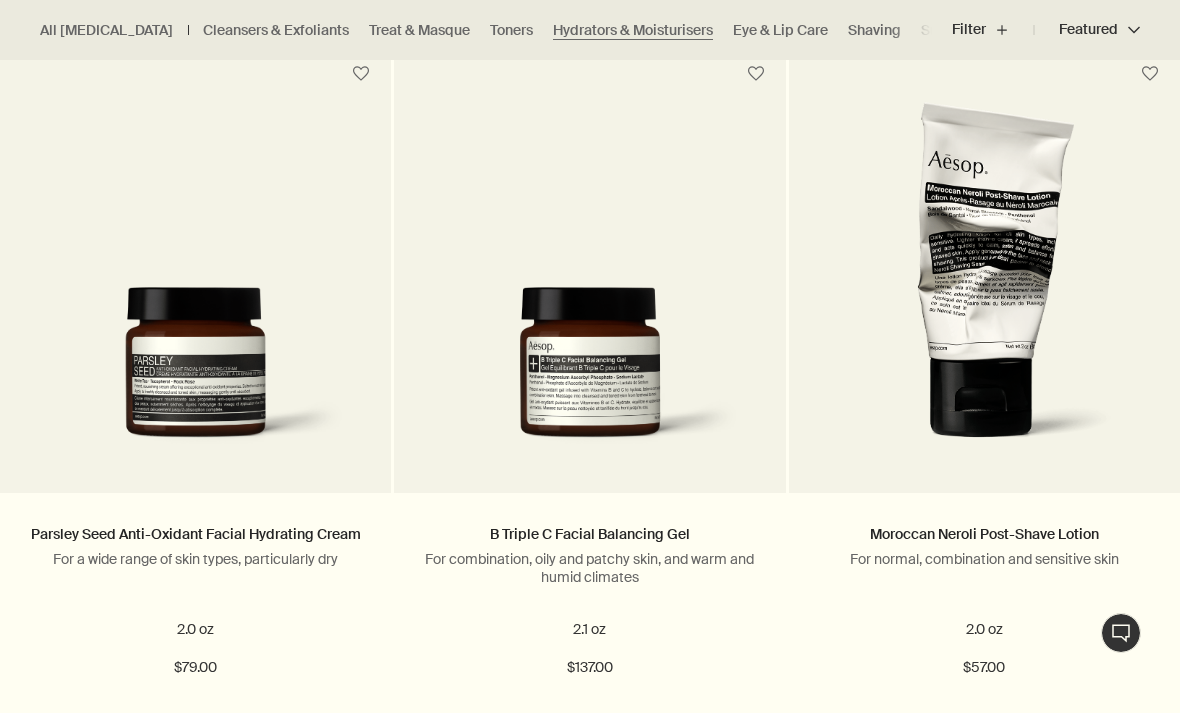 click at bounding box center [589, 375] 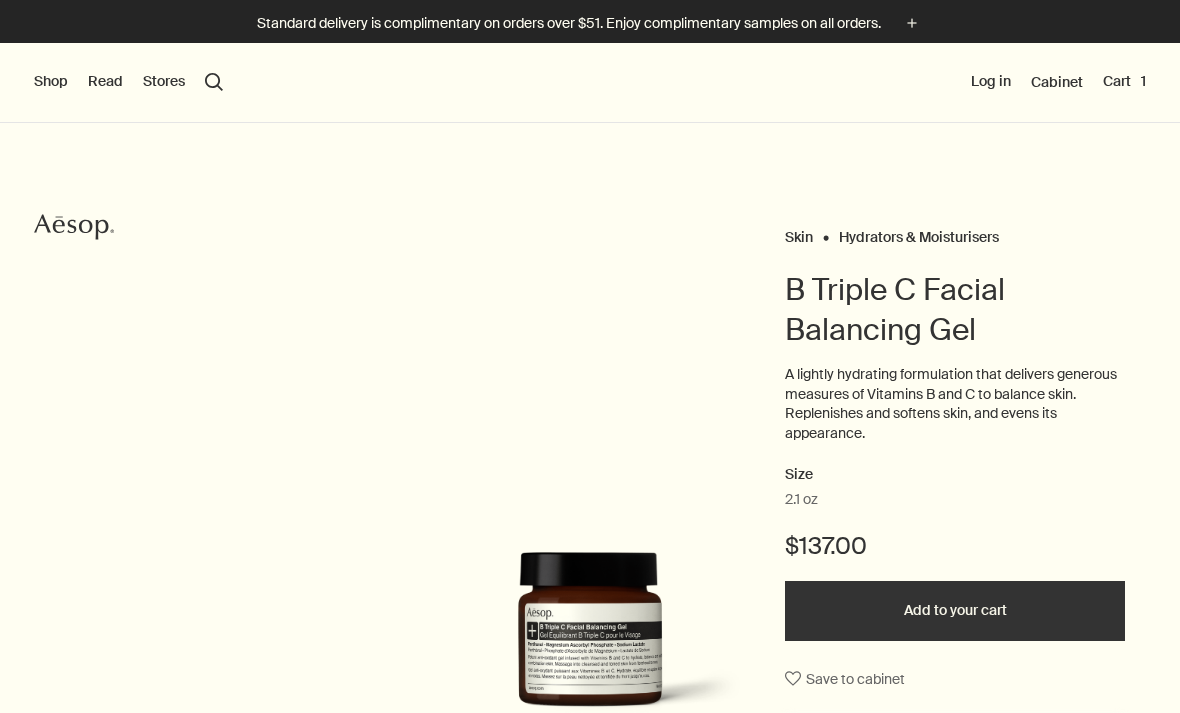 scroll, scrollTop: 0, scrollLeft: 0, axis: both 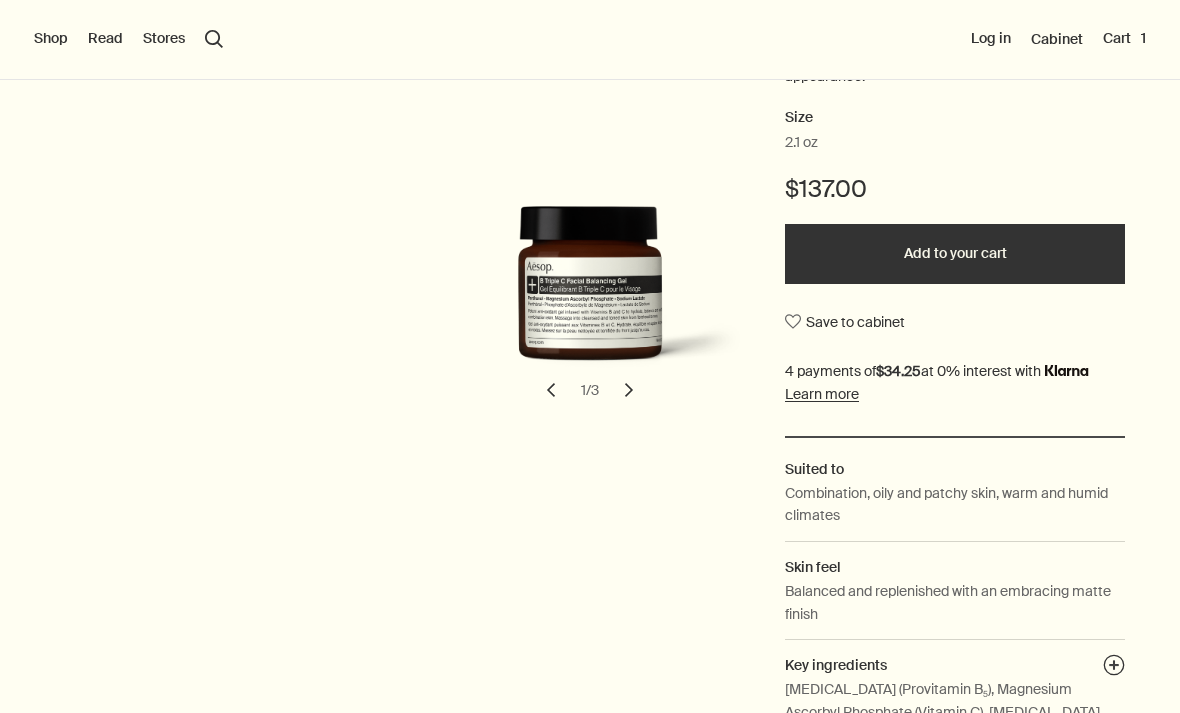 click on "chevron" at bounding box center [629, 390] 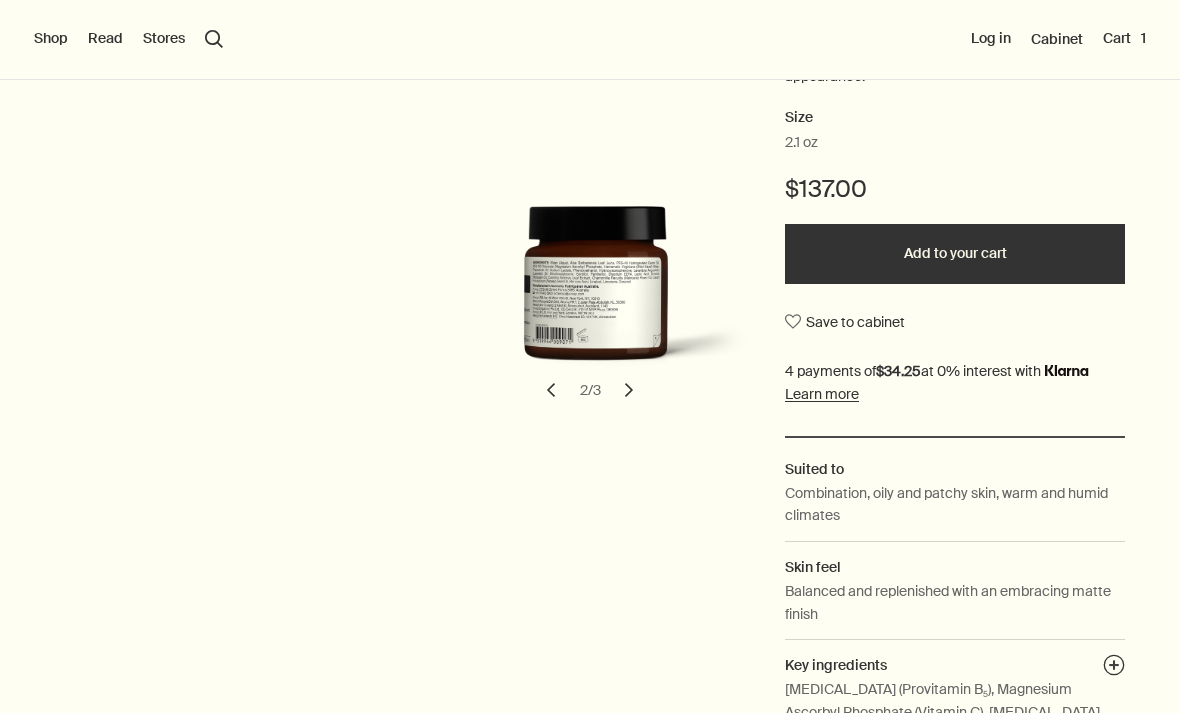 click on "chevron" at bounding box center (629, 390) 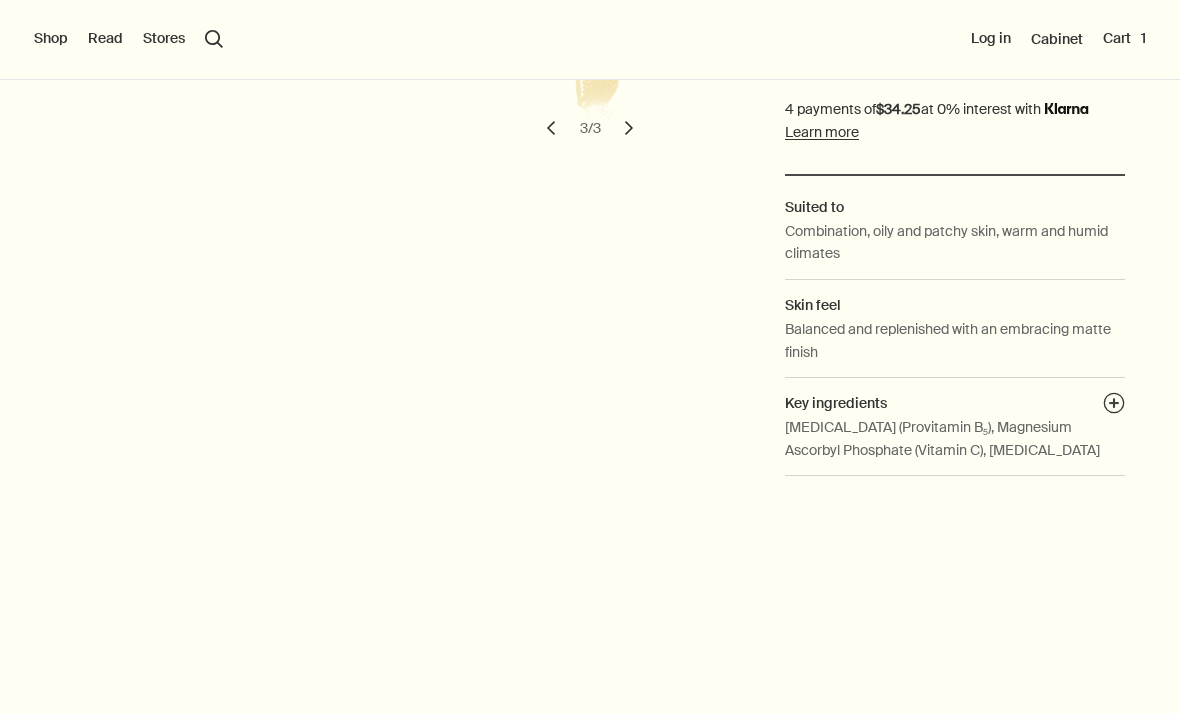scroll, scrollTop: 619, scrollLeft: 0, axis: vertical 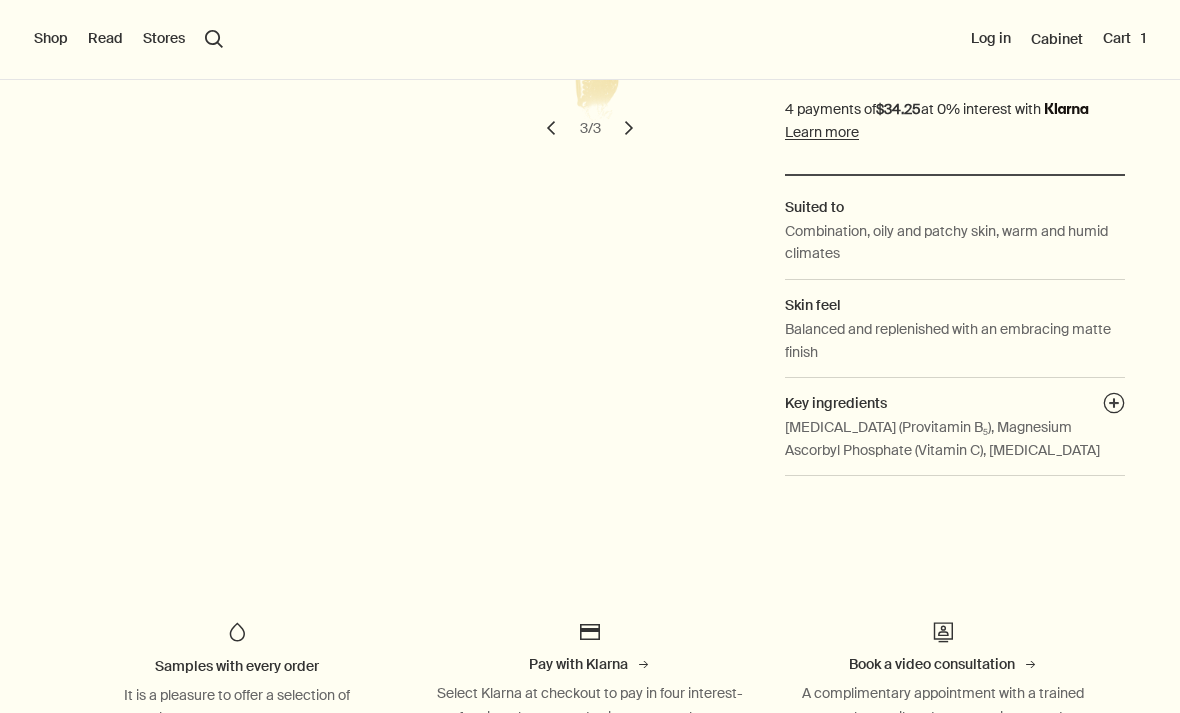 click on "plusAndCloseWithCircle" at bounding box center [1114, 406] 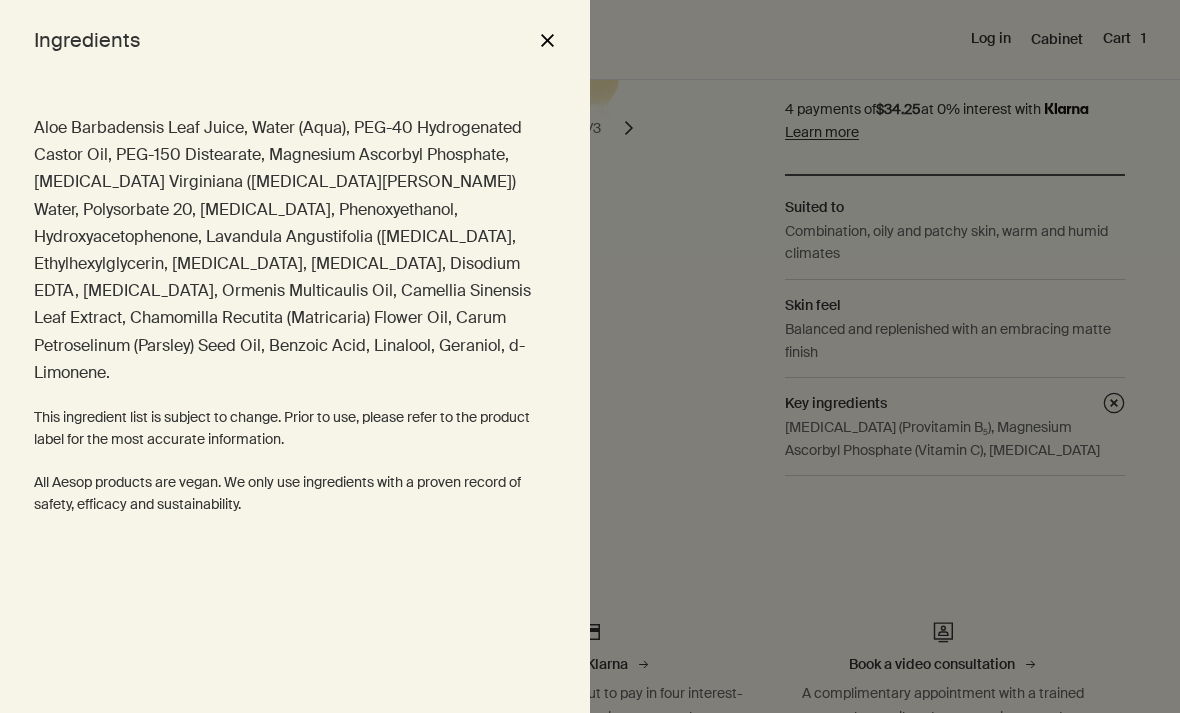 click on "close" at bounding box center [547, 40] 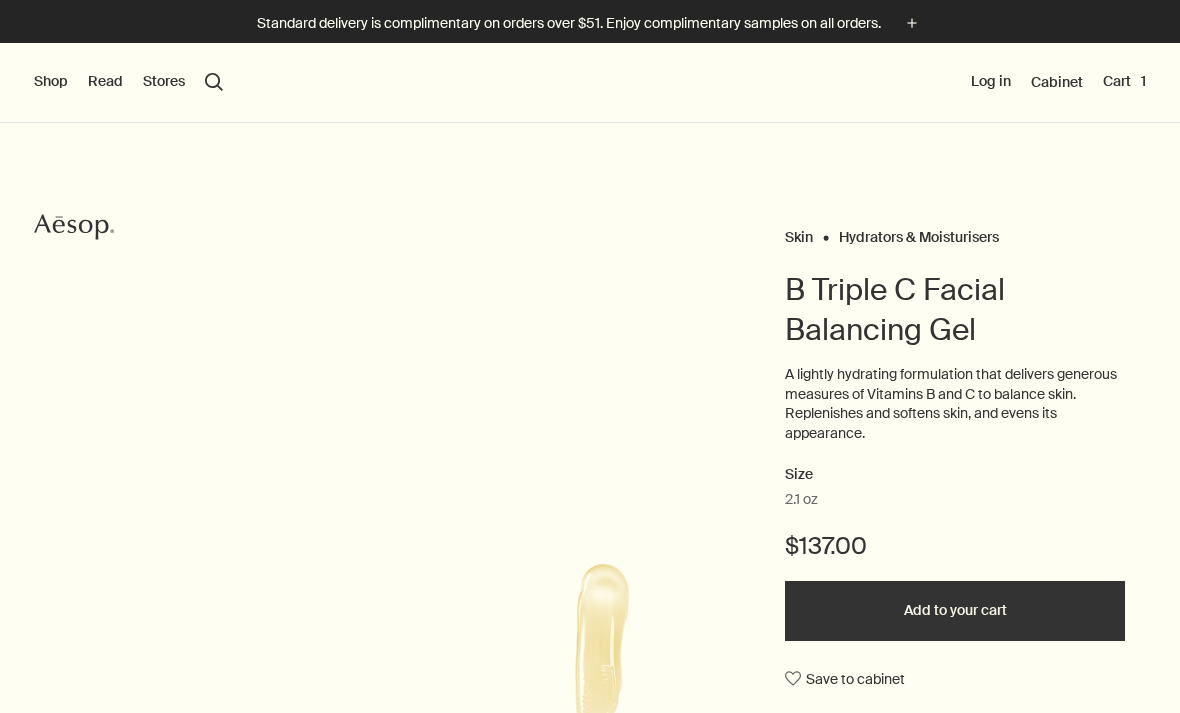 scroll, scrollTop: 0, scrollLeft: 0, axis: both 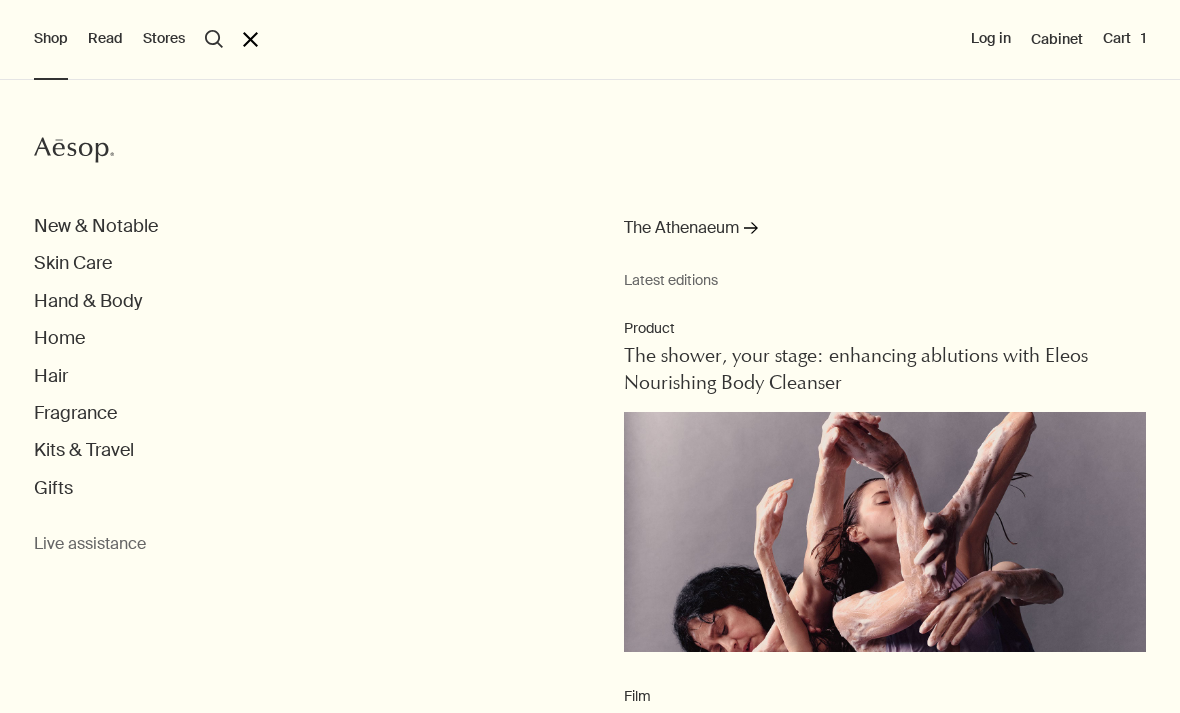 click on "Skin Care" at bounding box center (73, 263) 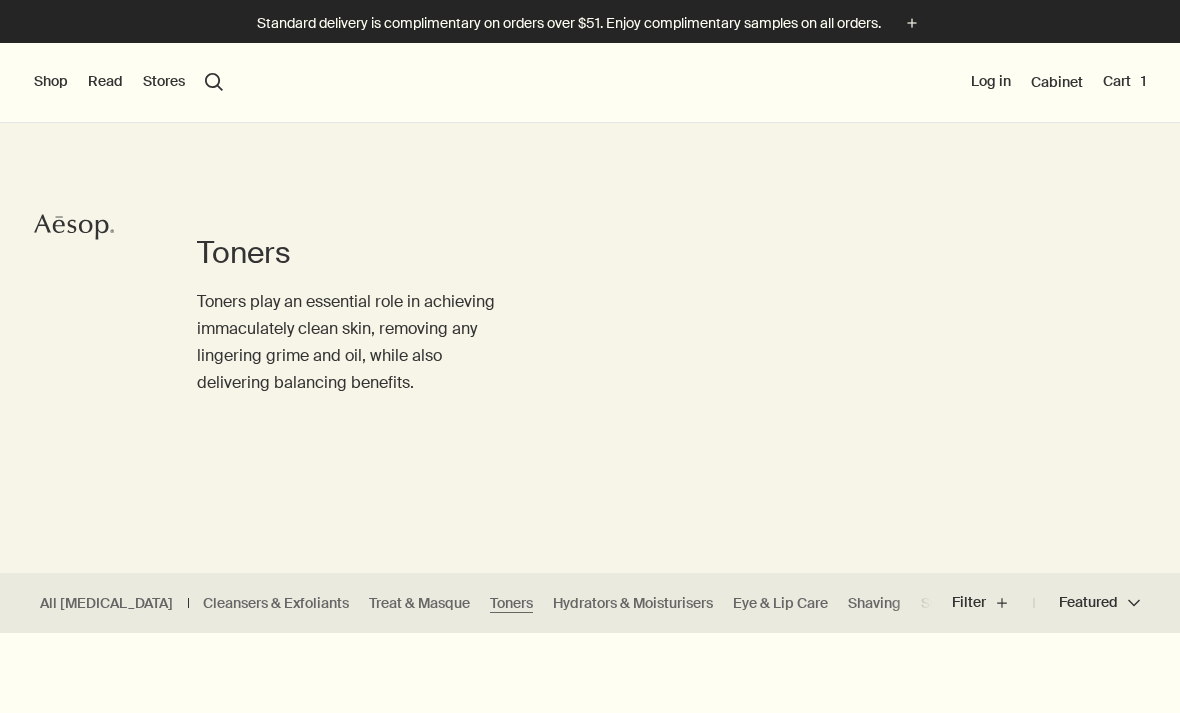 scroll, scrollTop: 0, scrollLeft: 0, axis: both 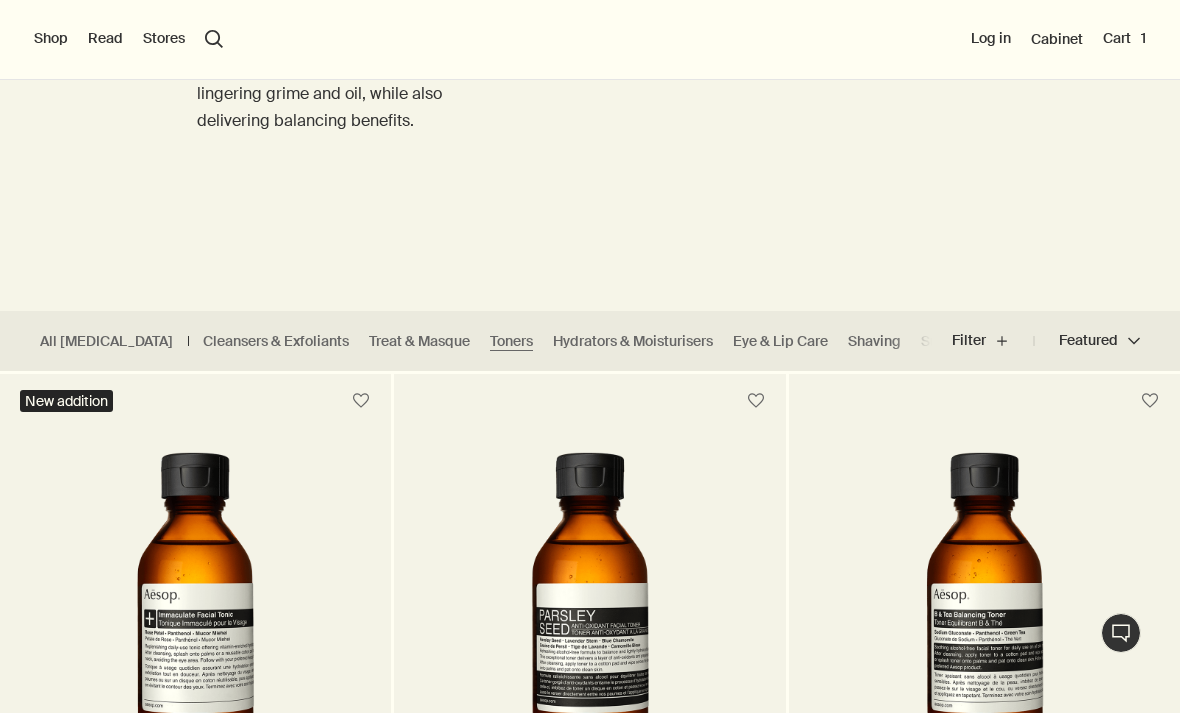 click on "Filter plus" at bounding box center [993, 341] 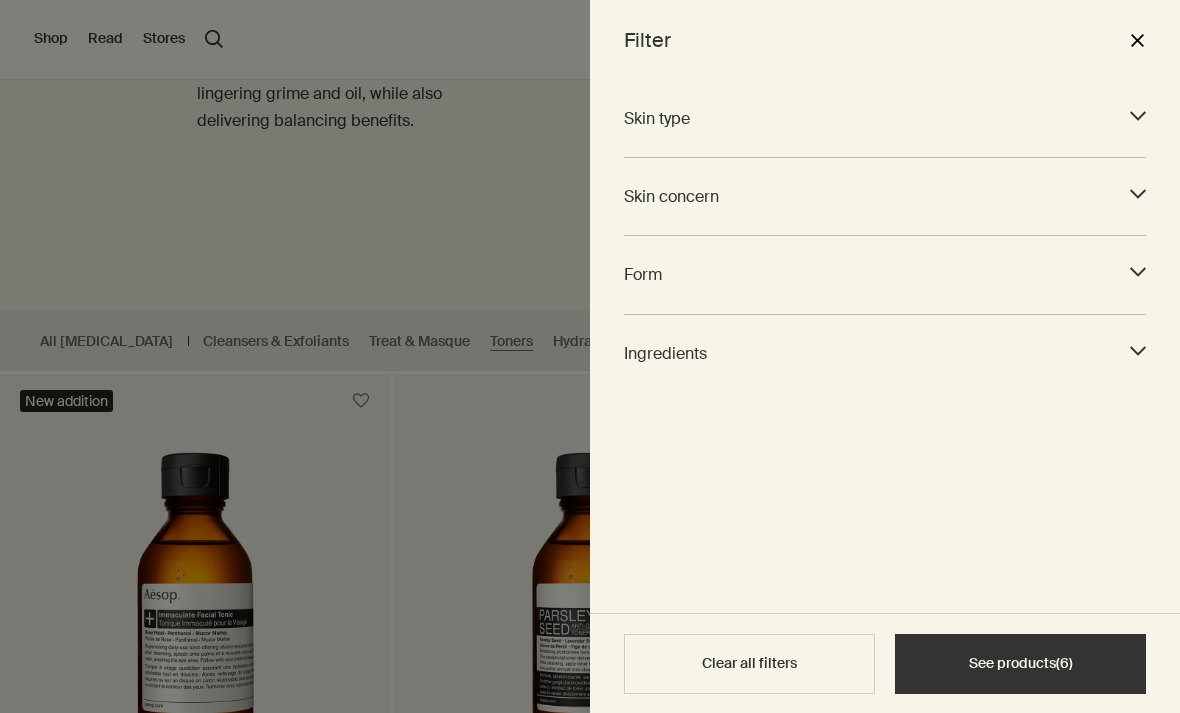click on "Skin type downArrow" at bounding box center [885, 118] 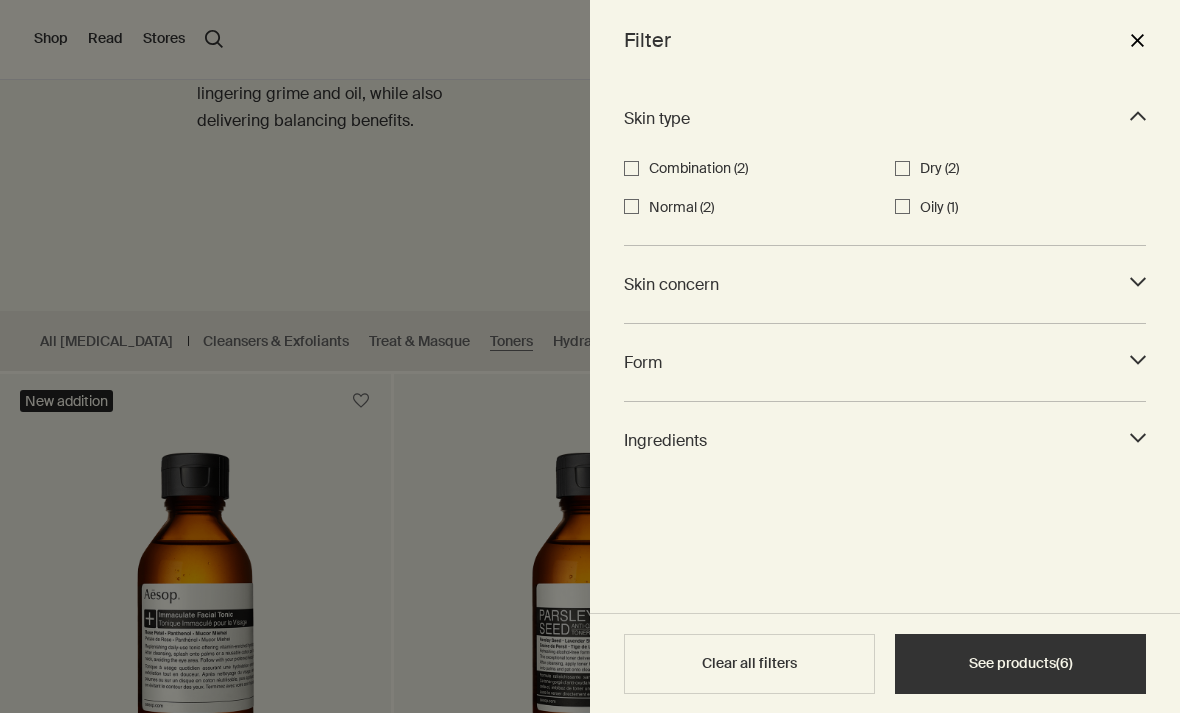 click on "Combination (2)" at bounding box center (762, 169) 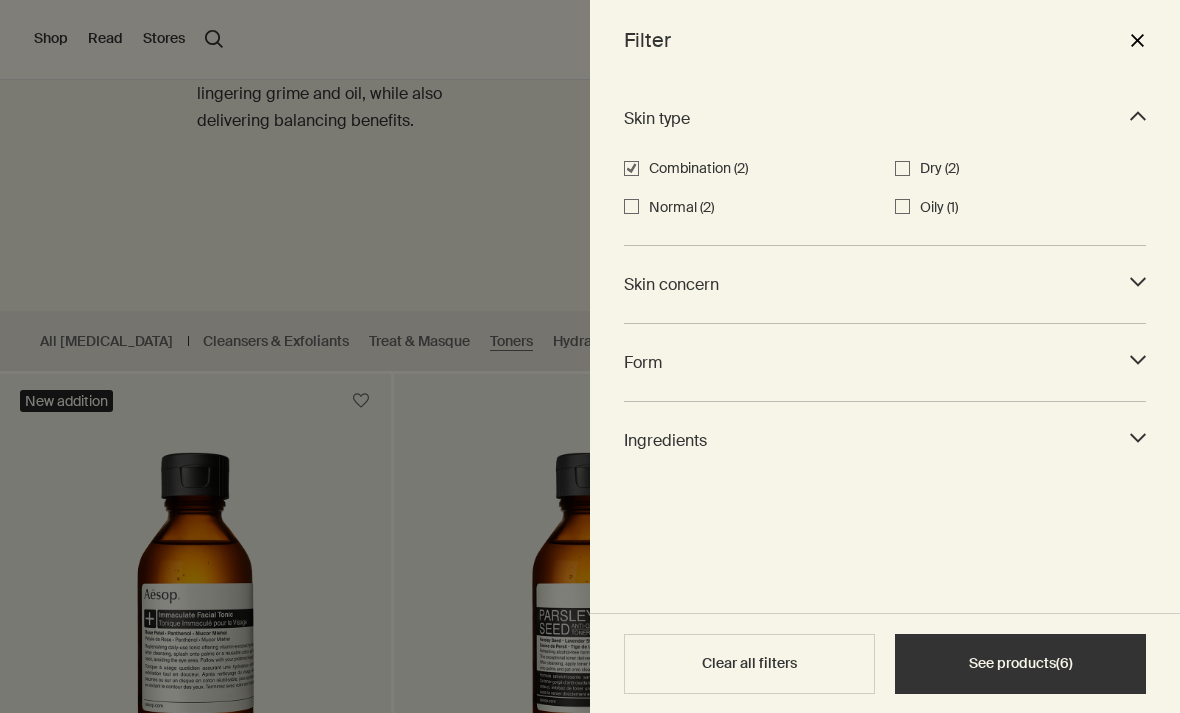 checkbox on "true" 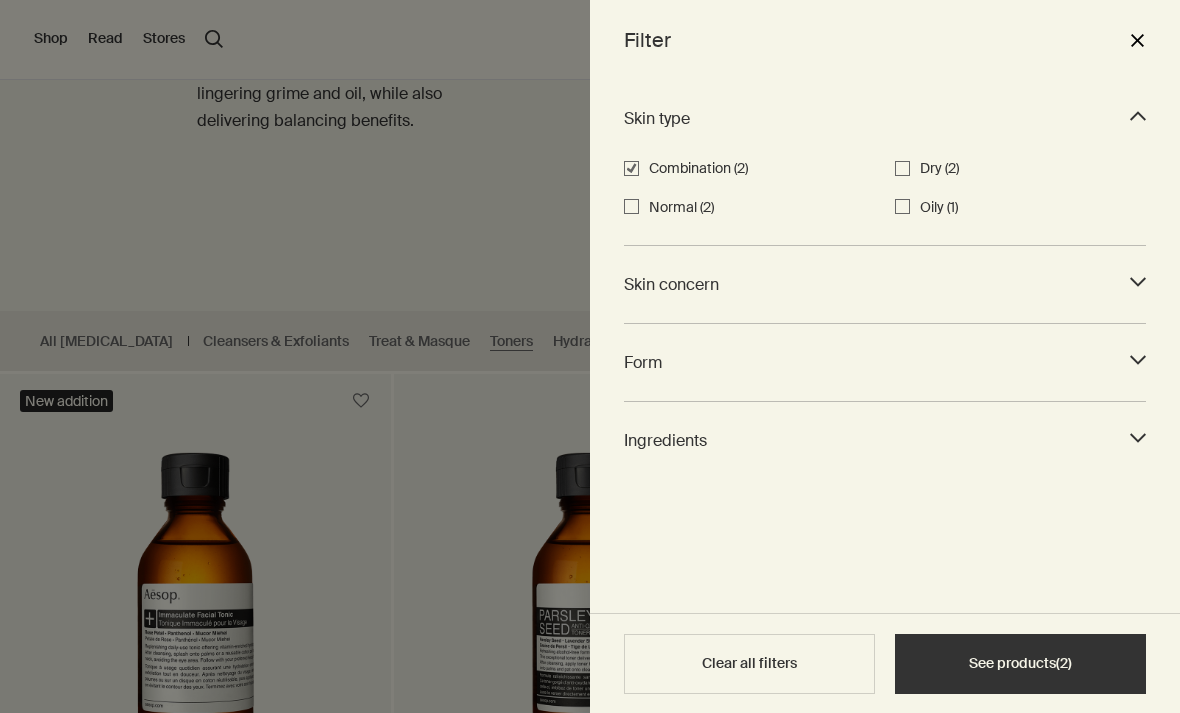 click on "downArrow" 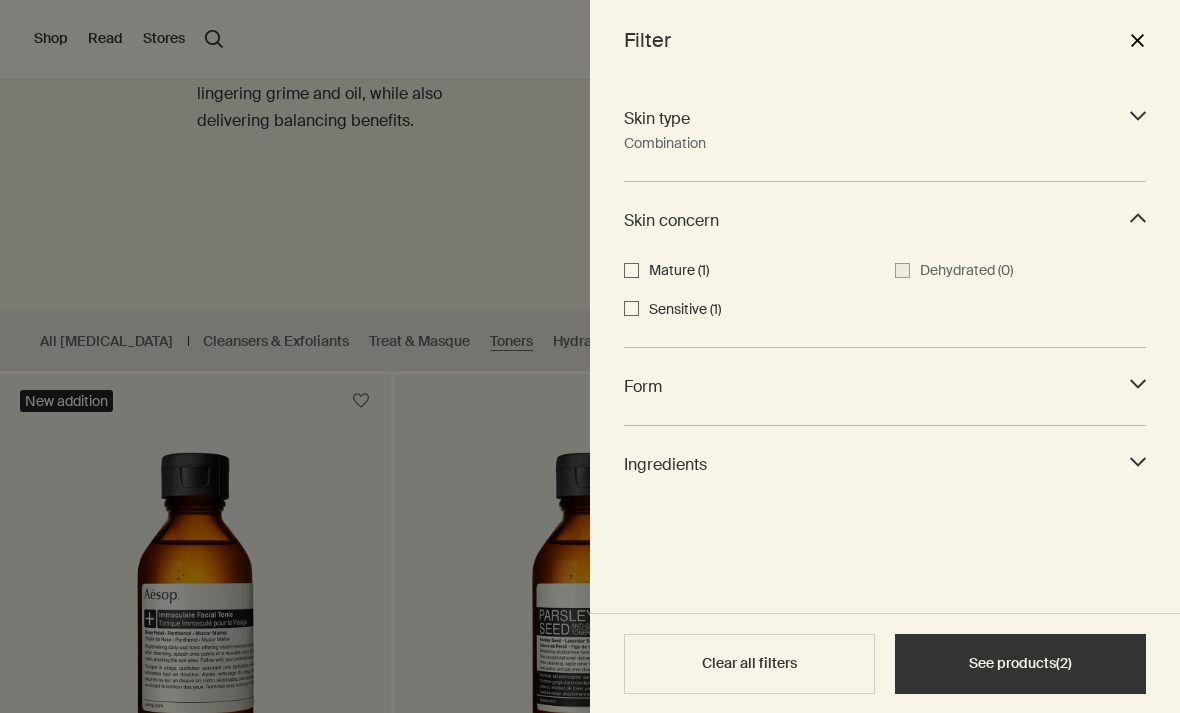 click on "Sensitive (1)" at bounding box center (631, 308) 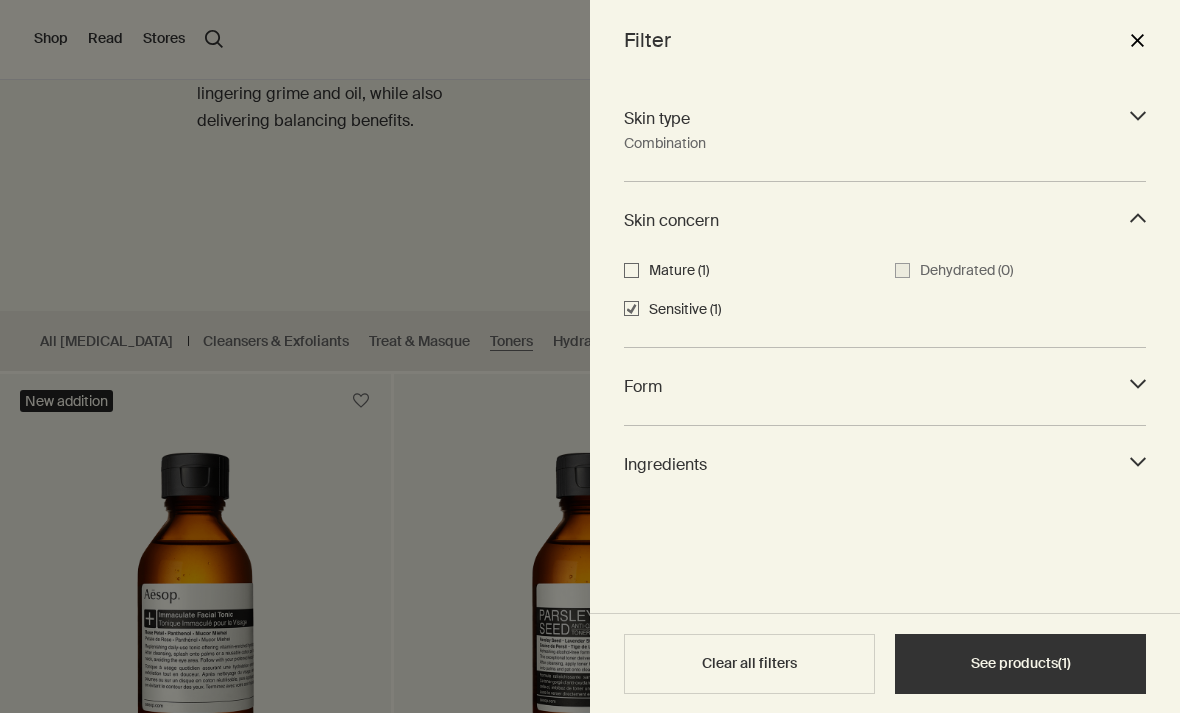 click on "Sensitive (1)" at bounding box center (749, 310) 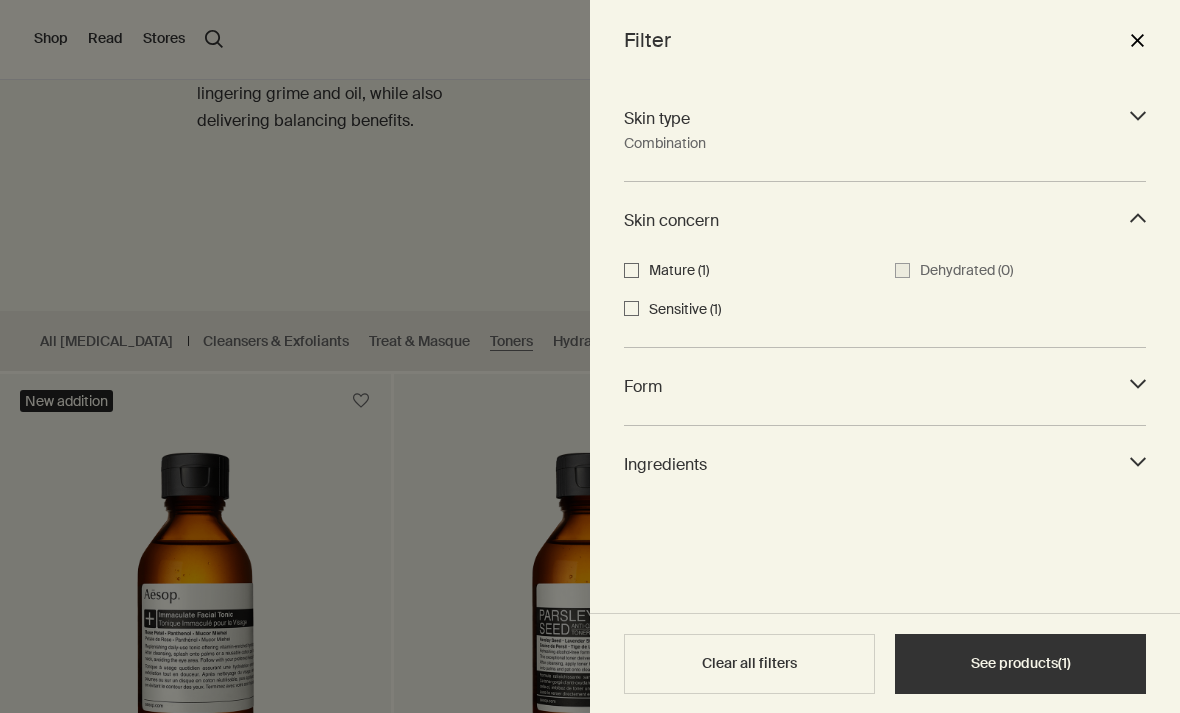checkbox on "false" 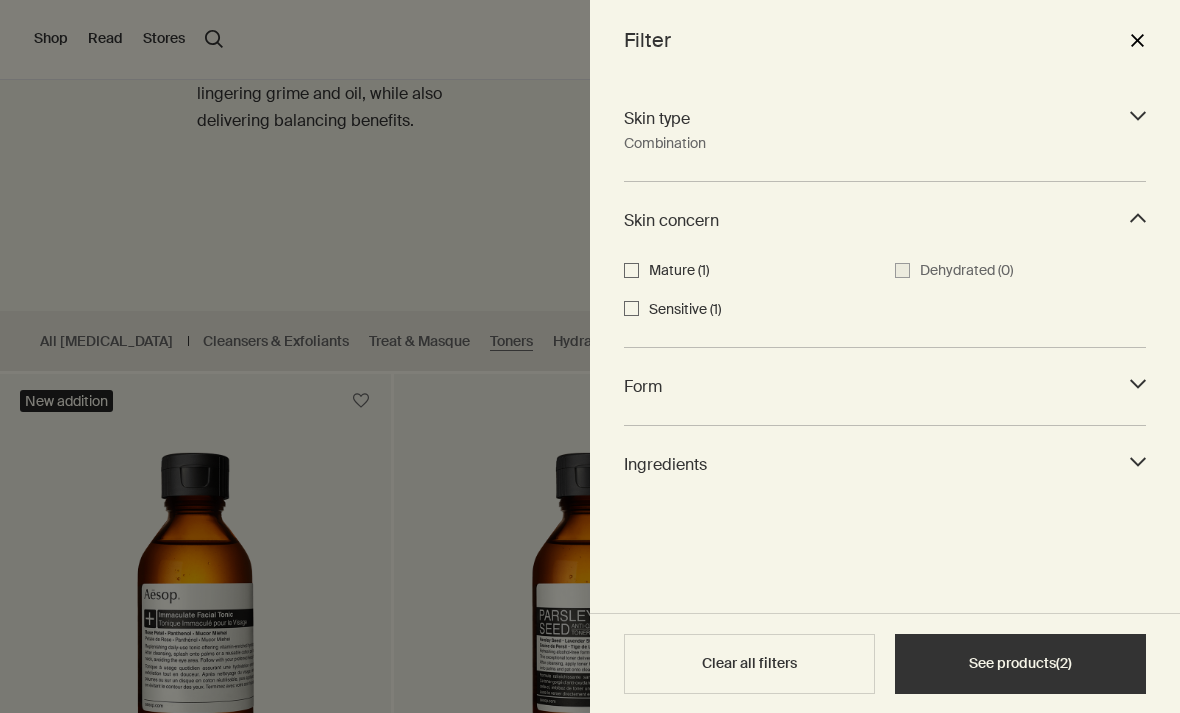 click on "downArrow" 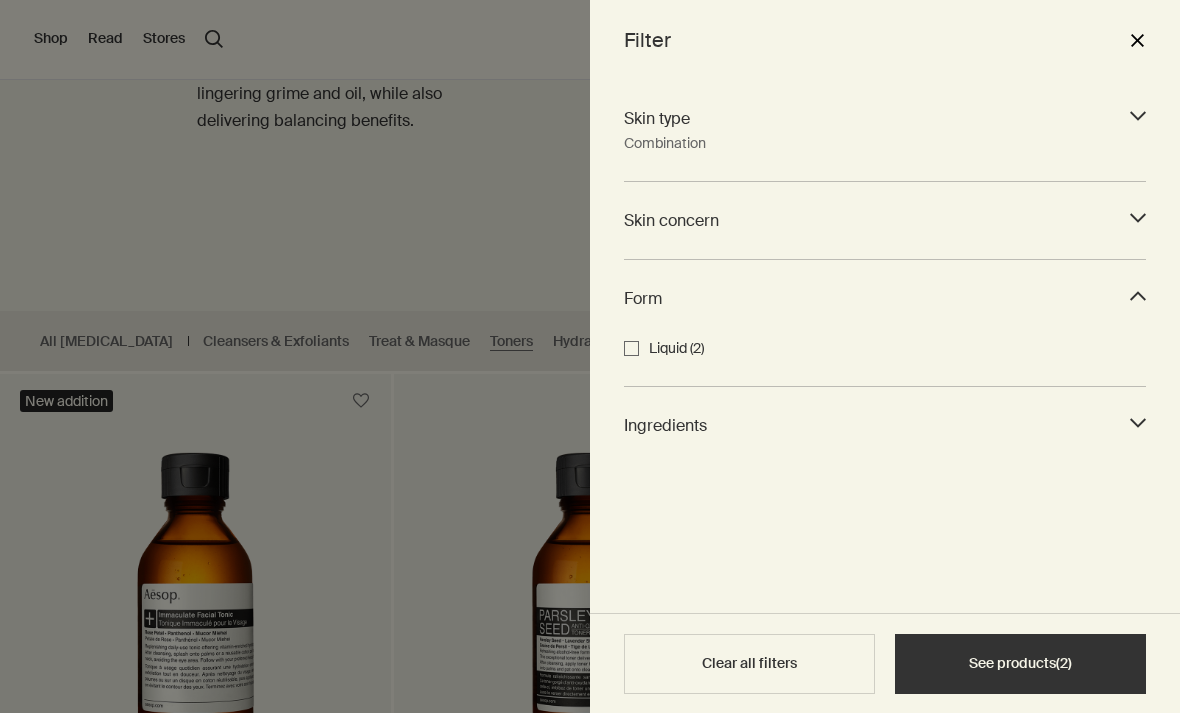 click on "downArrow" 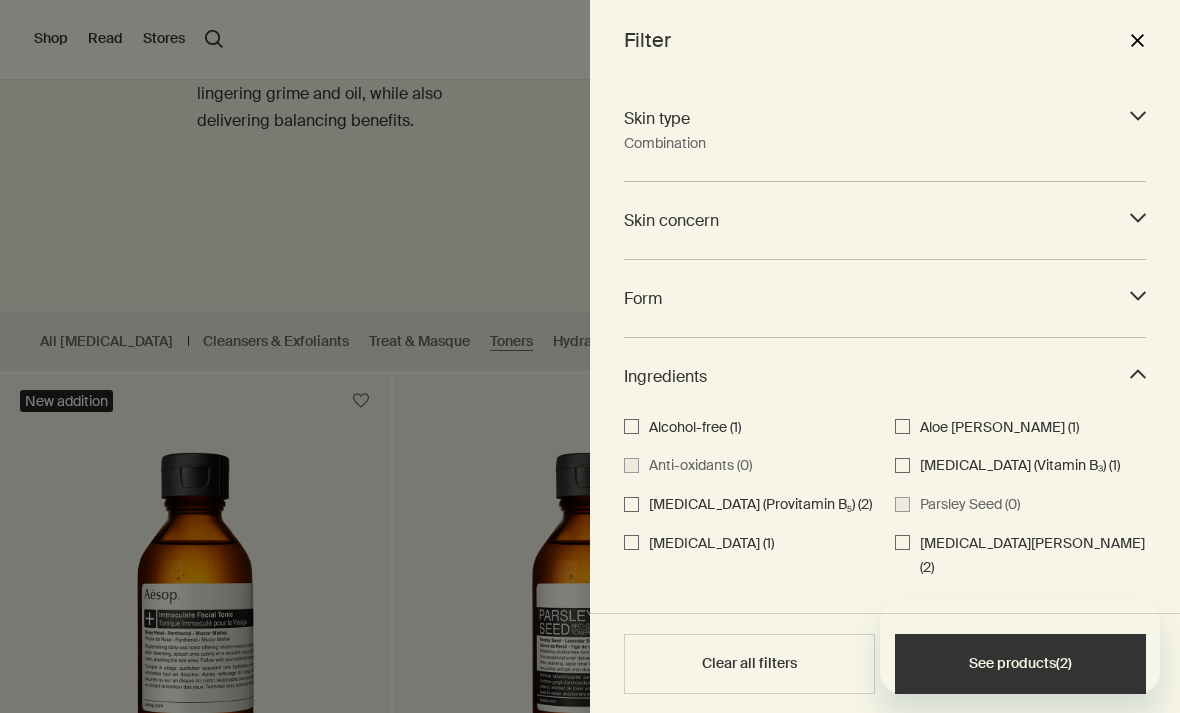 scroll, scrollTop: 0, scrollLeft: 0, axis: both 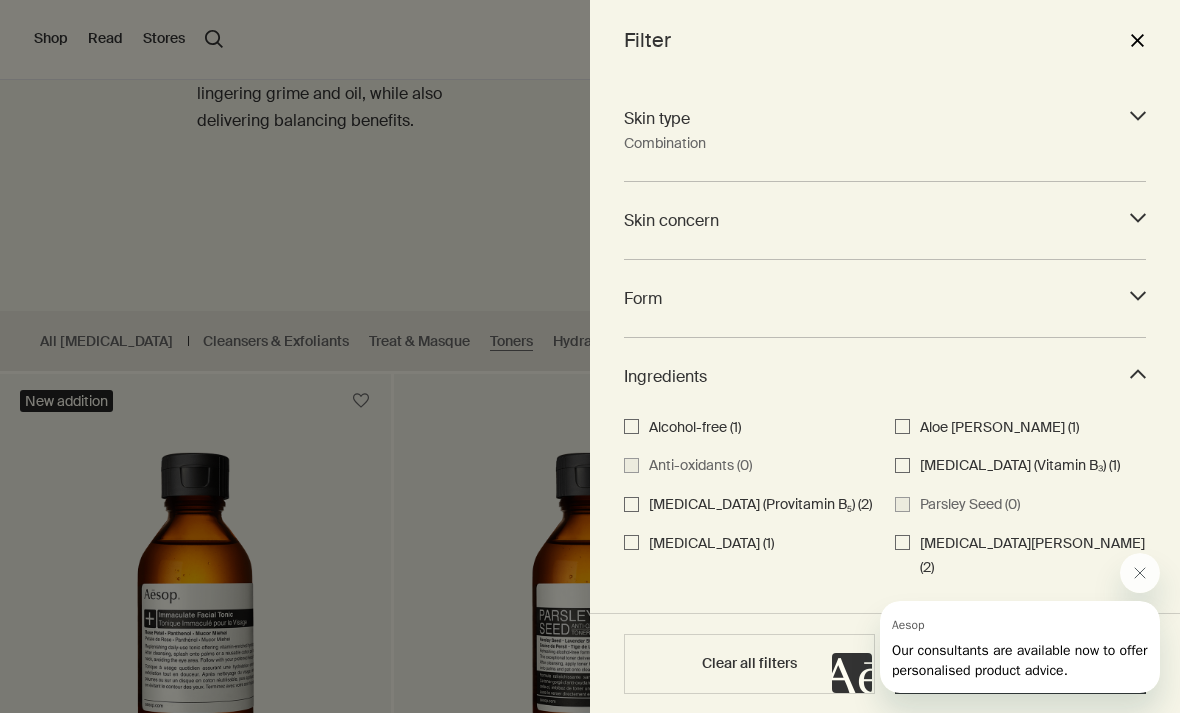 click on "Alcohol-free (1)" at bounding box center [631, 426] 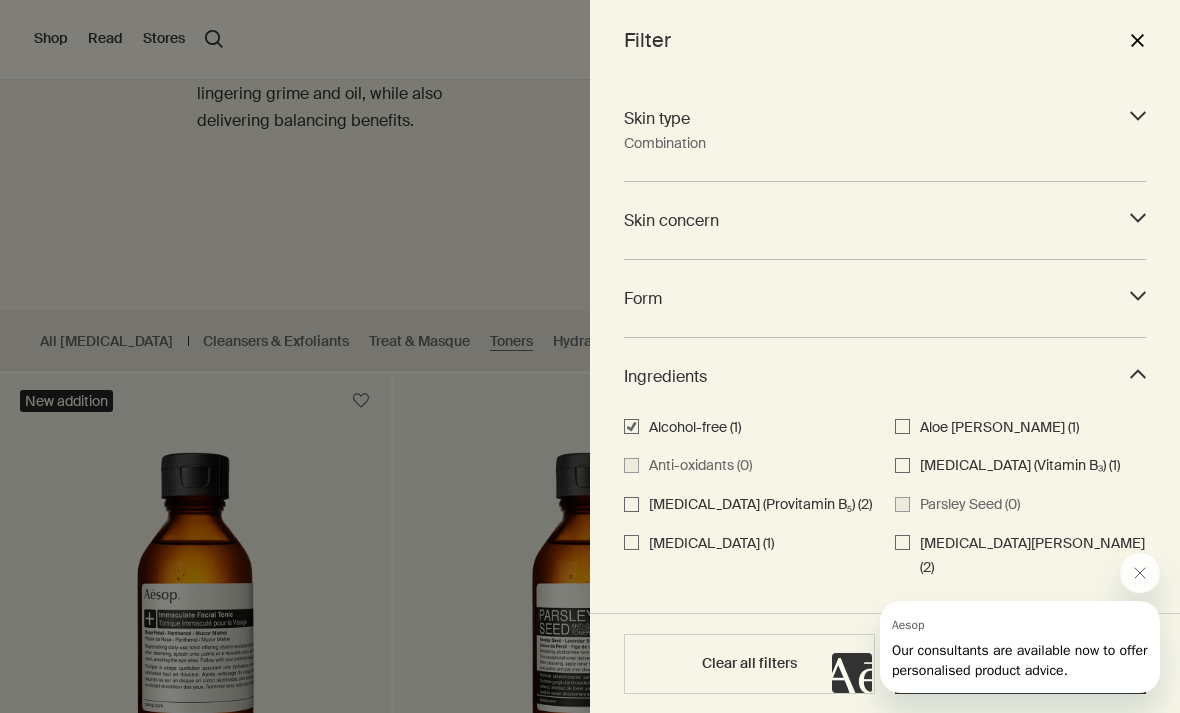checkbox on "true" 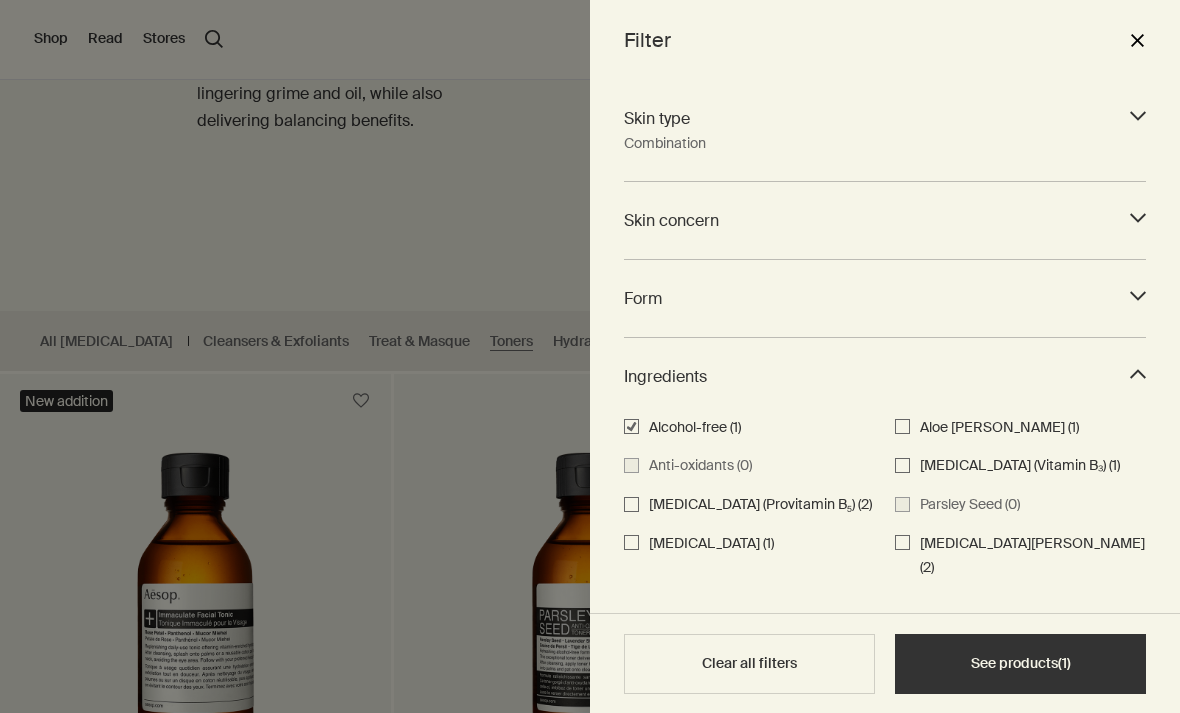 click on "See products   ( 1 )" at bounding box center [1020, 664] 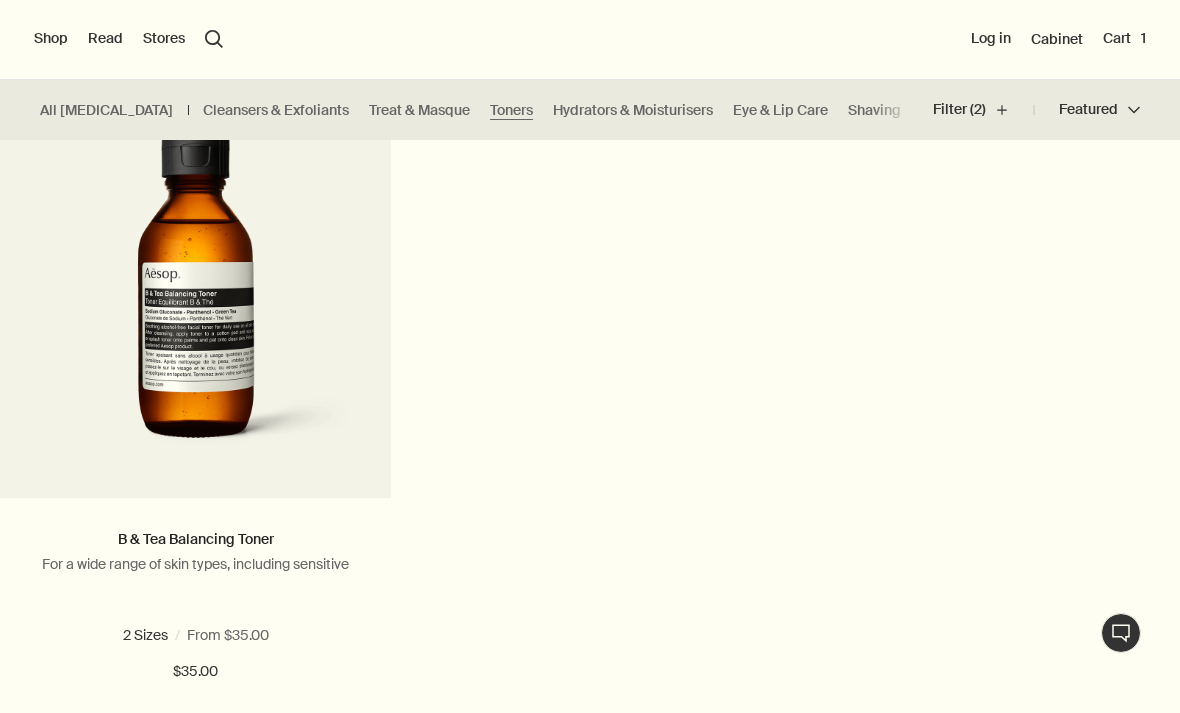 scroll, scrollTop: 664, scrollLeft: 0, axis: vertical 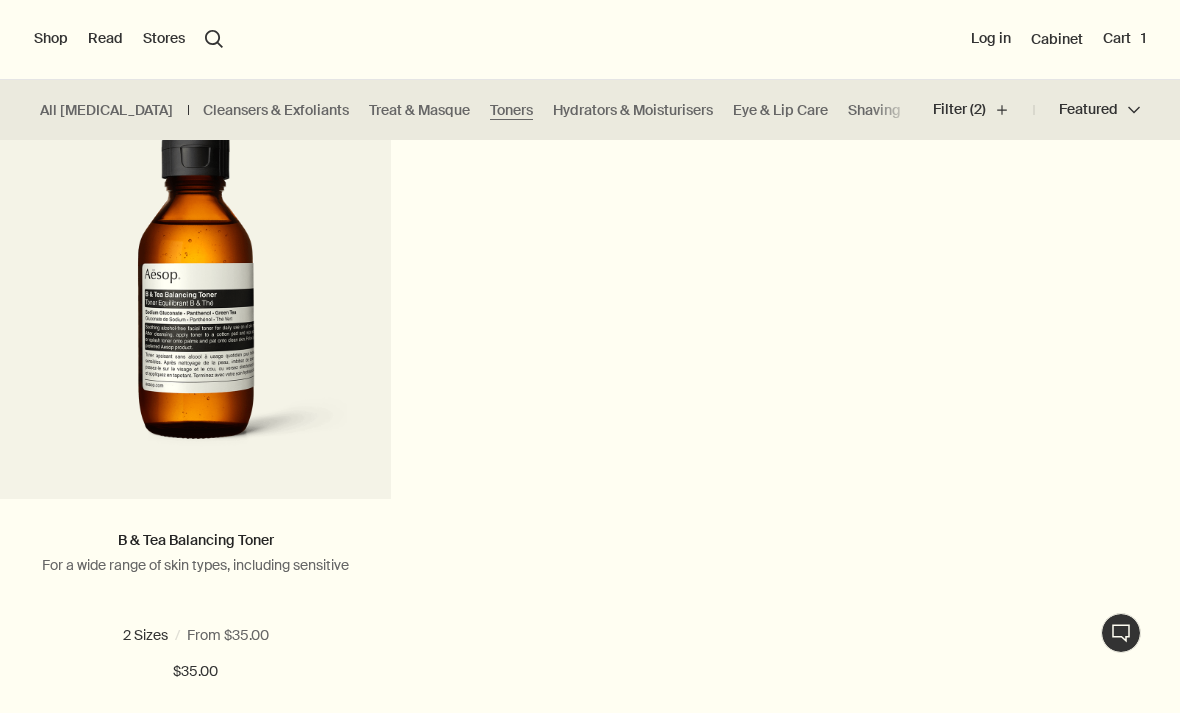click on "B & Tea Balancing Toner" at bounding box center (196, 540) 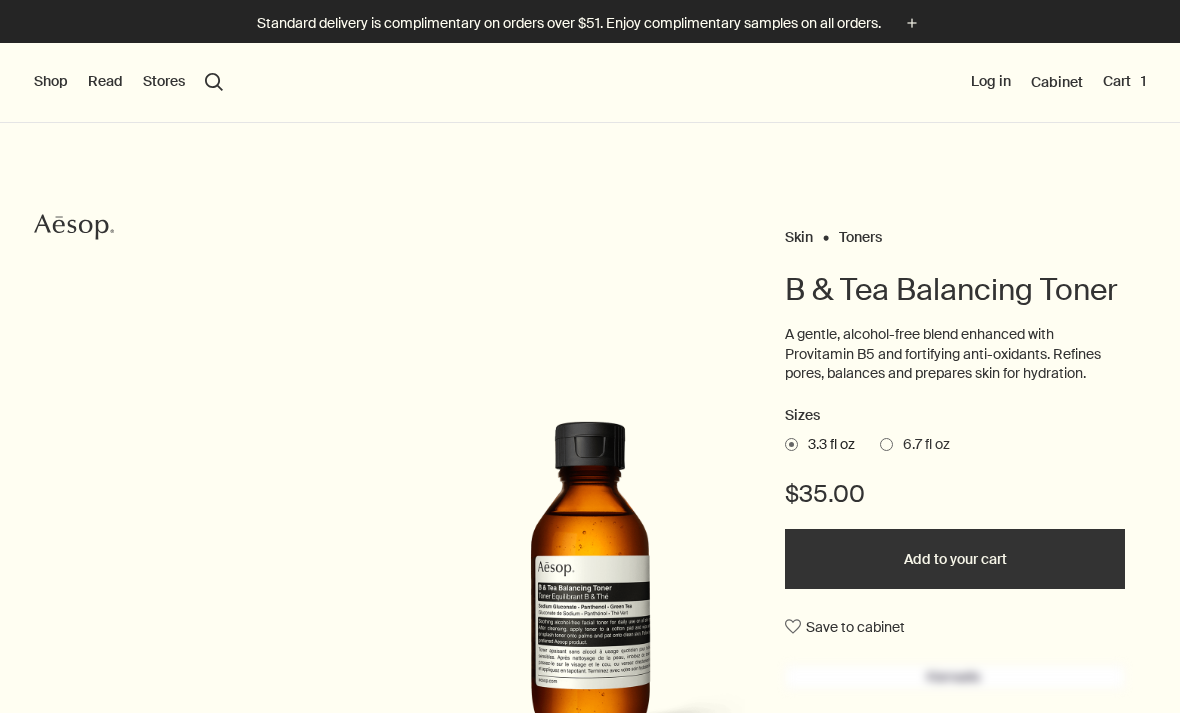 scroll, scrollTop: 0, scrollLeft: 0, axis: both 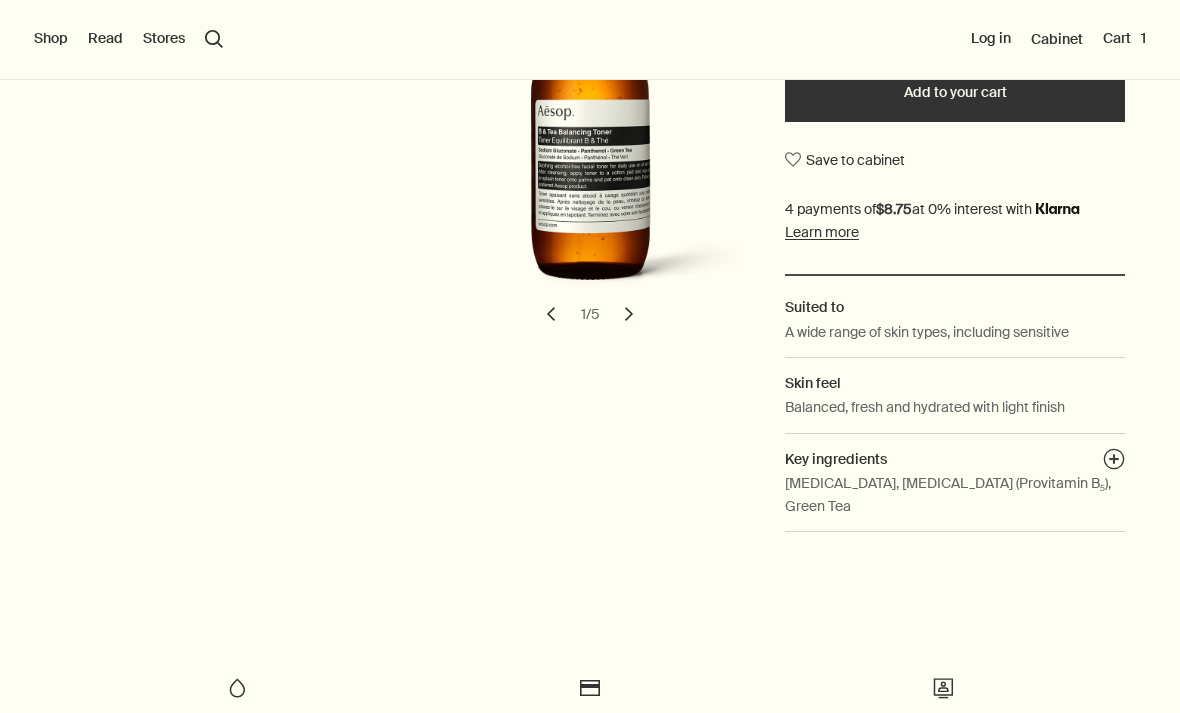 click on "plusAndCloseWithCircle" at bounding box center [1114, 462] 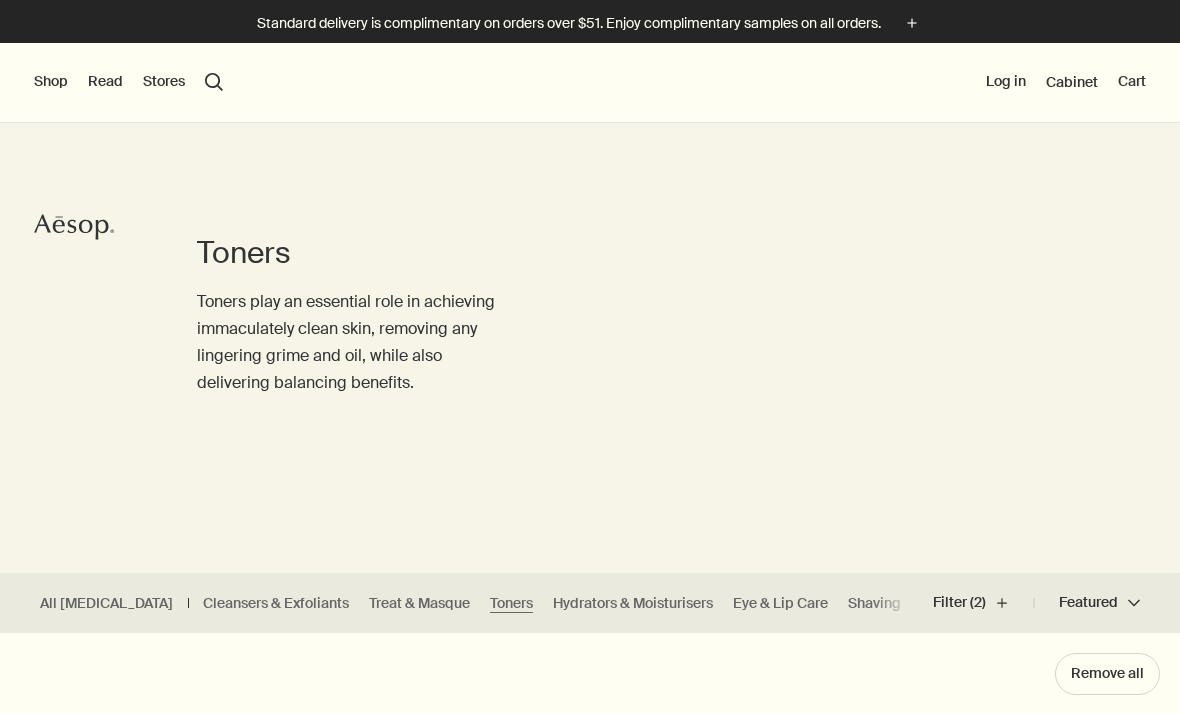 scroll, scrollTop: 0, scrollLeft: 0, axis: both 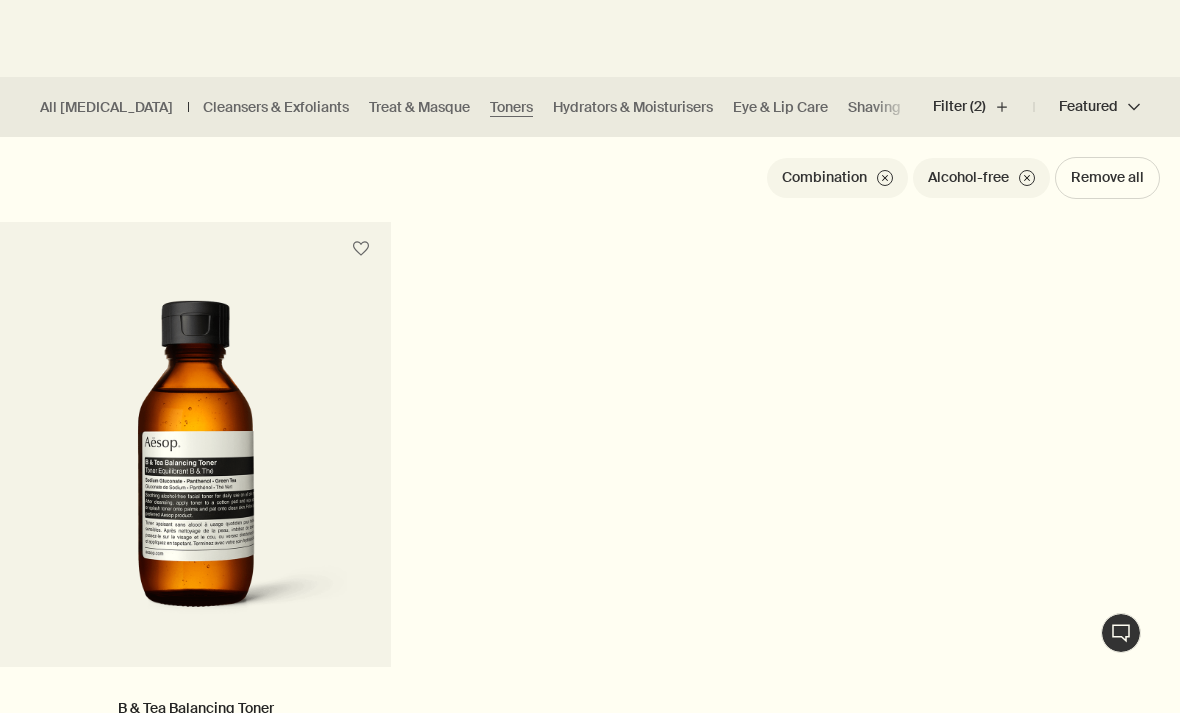 click on "Alcohol-free close" at bounding box center (981, 178) 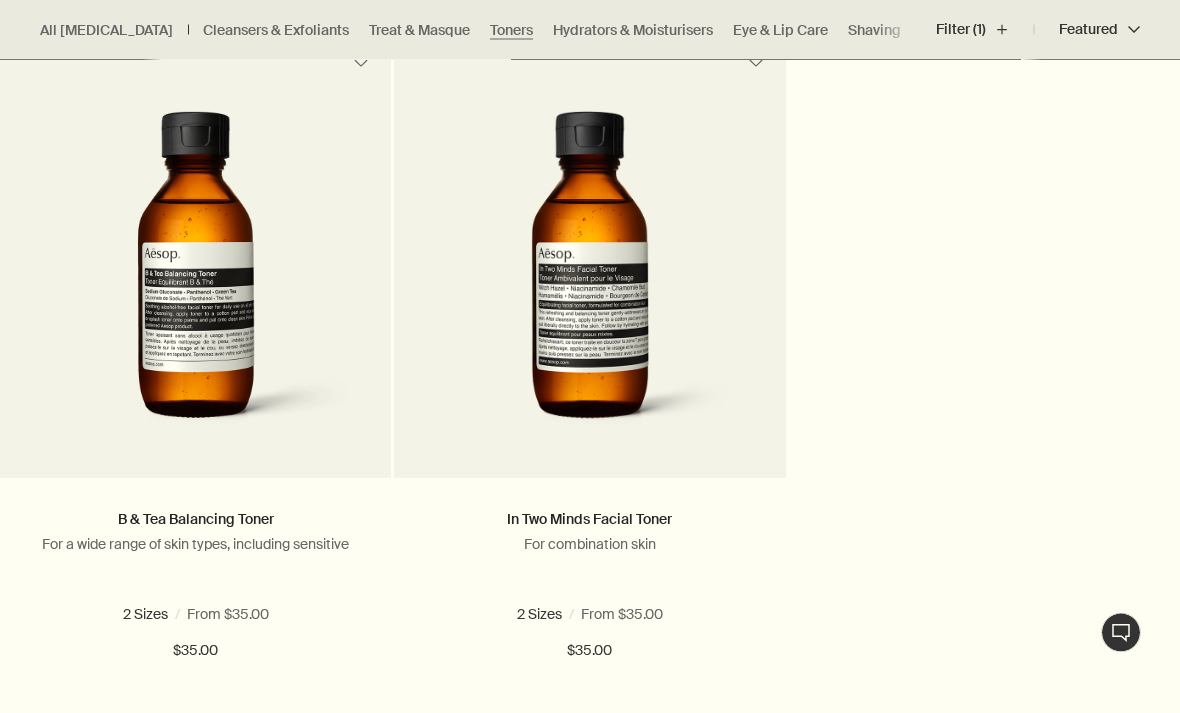 scroll, scrollTop: 685, scrollLeft: 0, axis: vertical 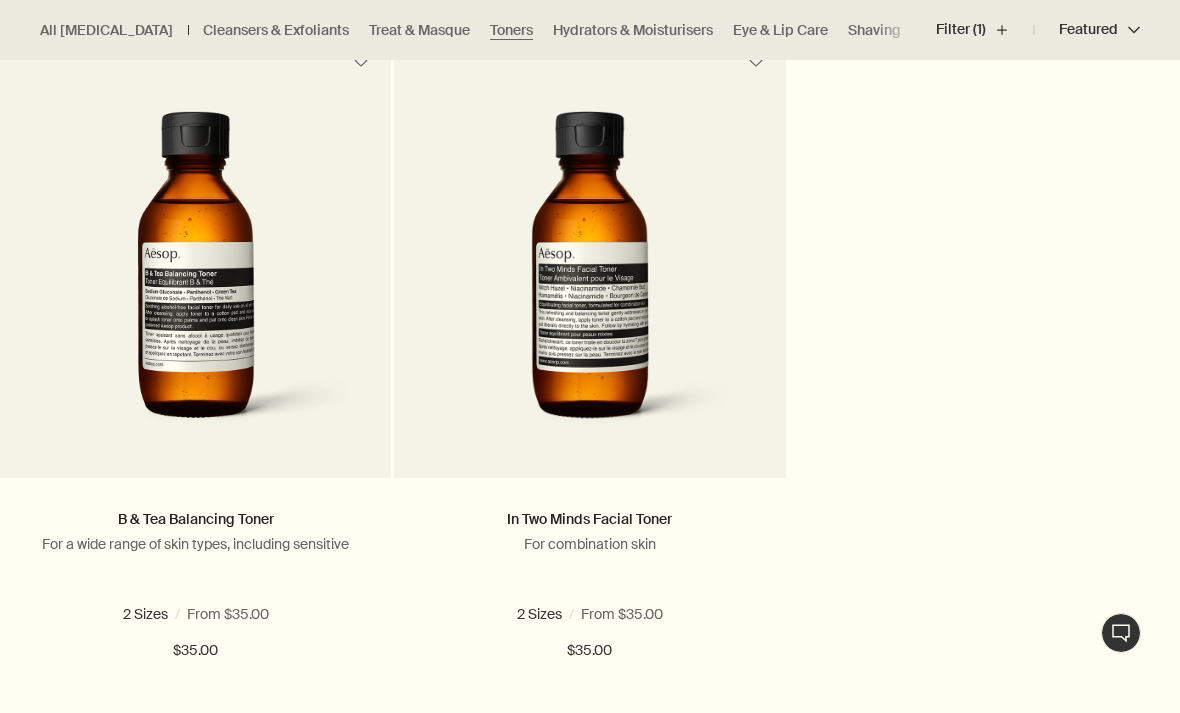 click on "In Two Minds Facial Toner" at bounding box center [589, 519] 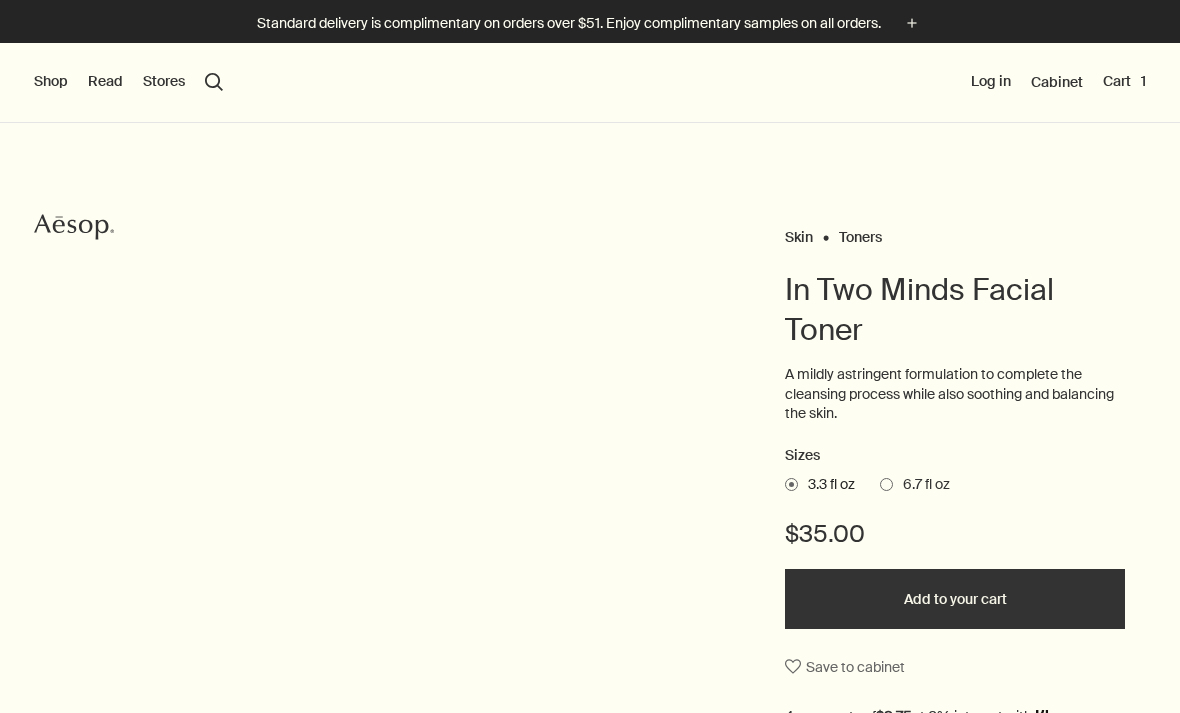 scroll, scrollTop: 0, scrollLeft: 0, axis: both 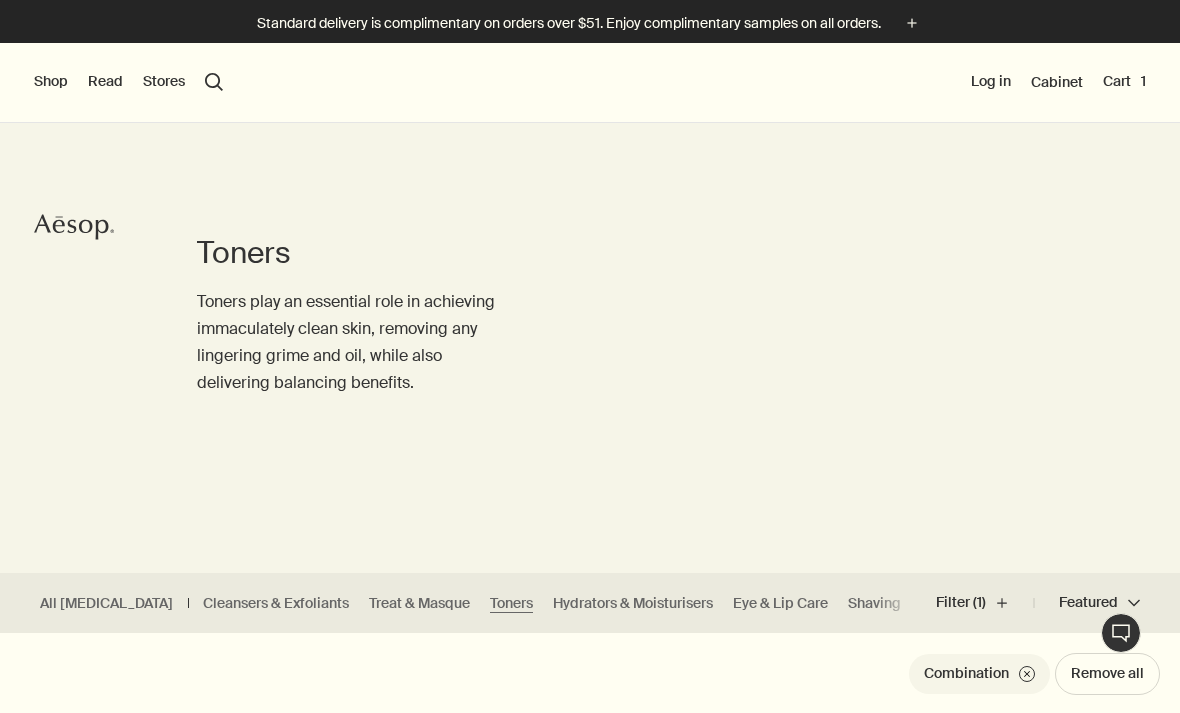 click on "Shop" at bounding box center [51, 82] 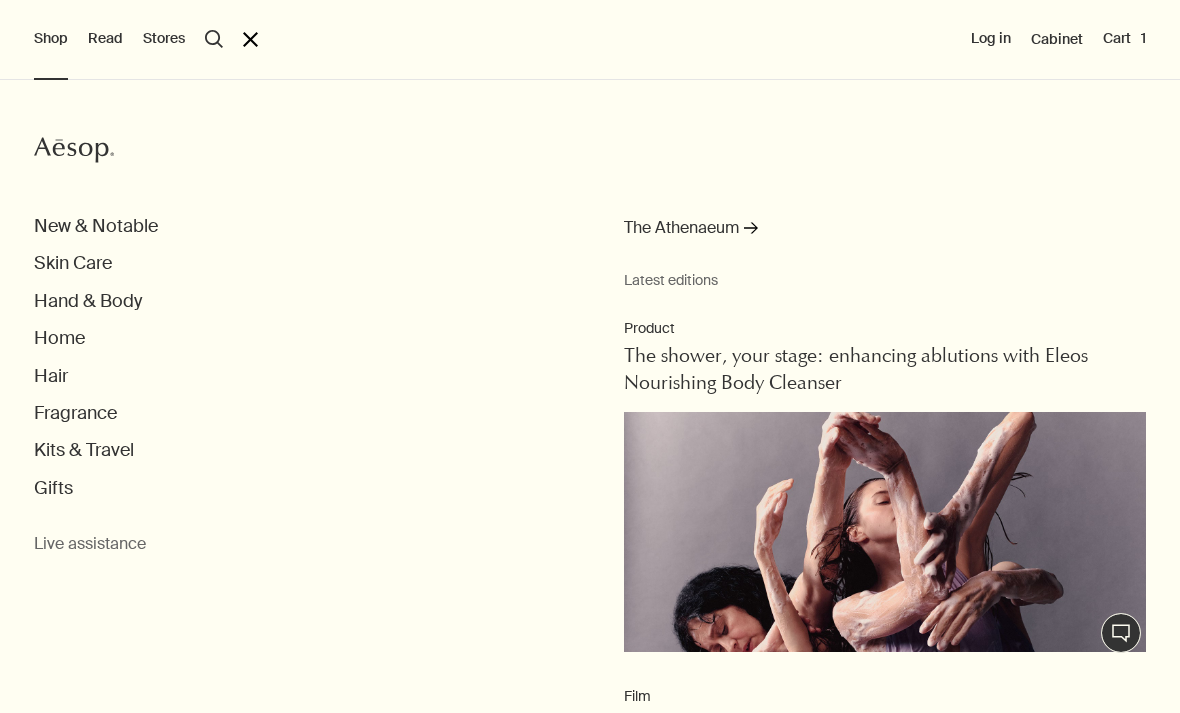 click on "Hand & Body" at bounding box center [88, 301] 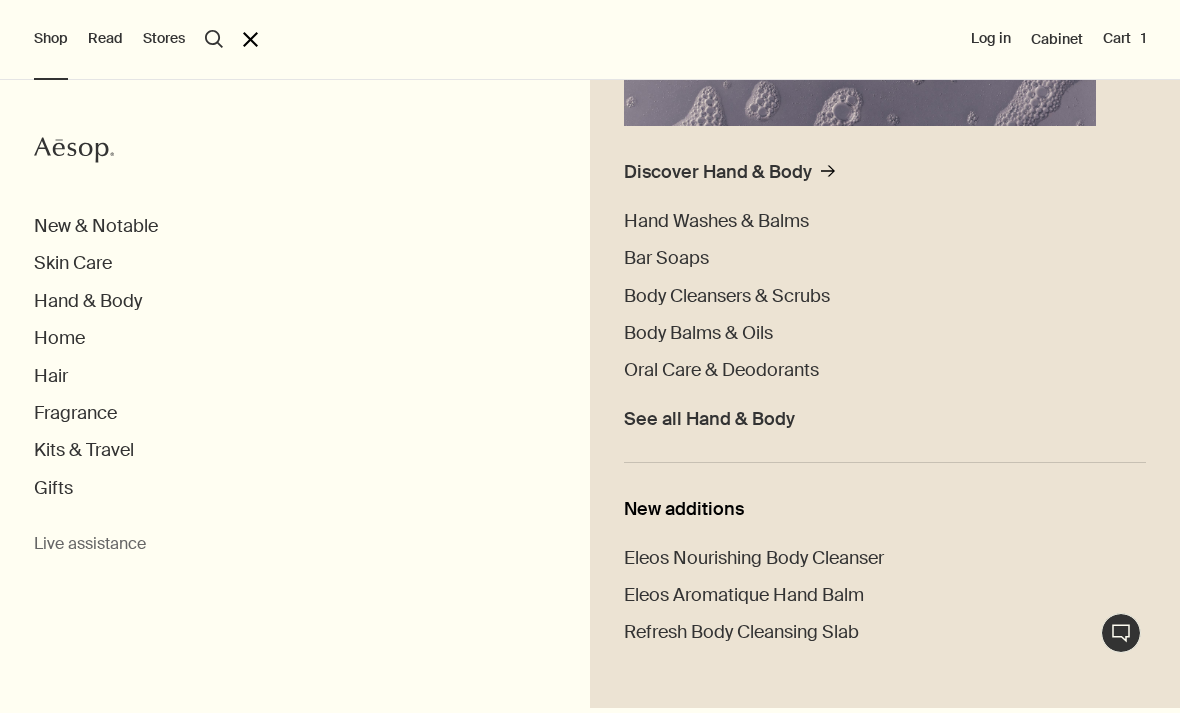 scroll, scrollTop: 452, scrollLeft: 0, axis: vertical 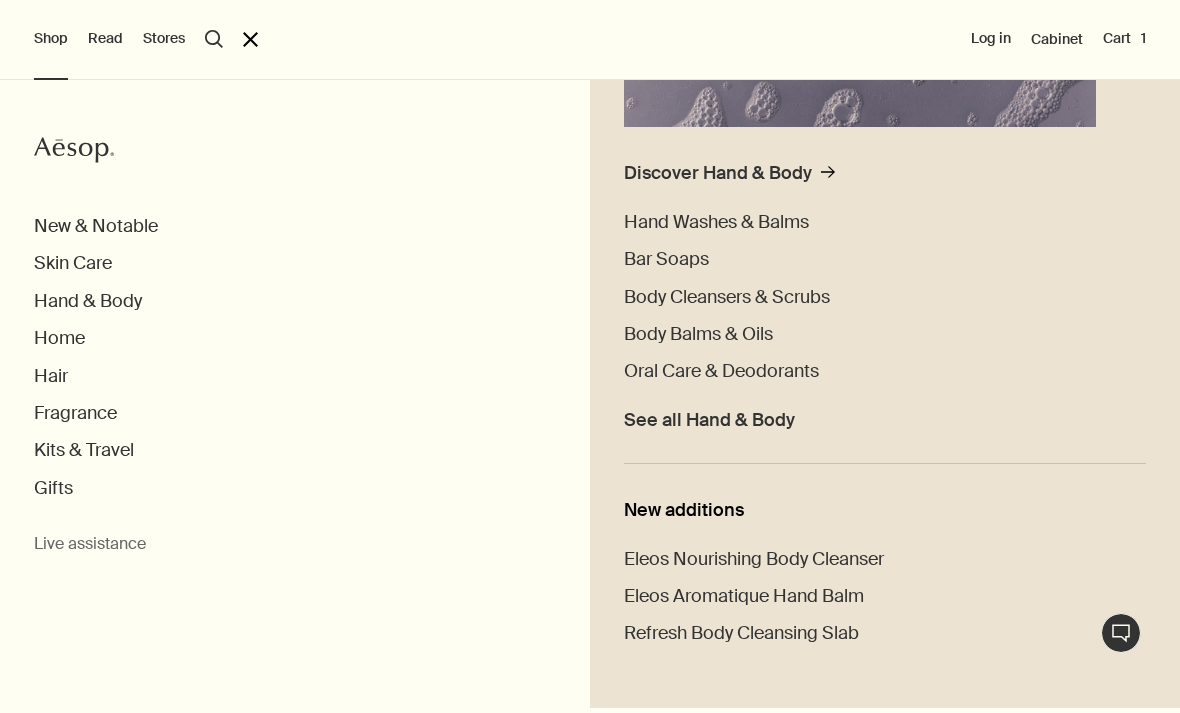 click on "Hand Washes & Balms" at bounding box center [716, 222] 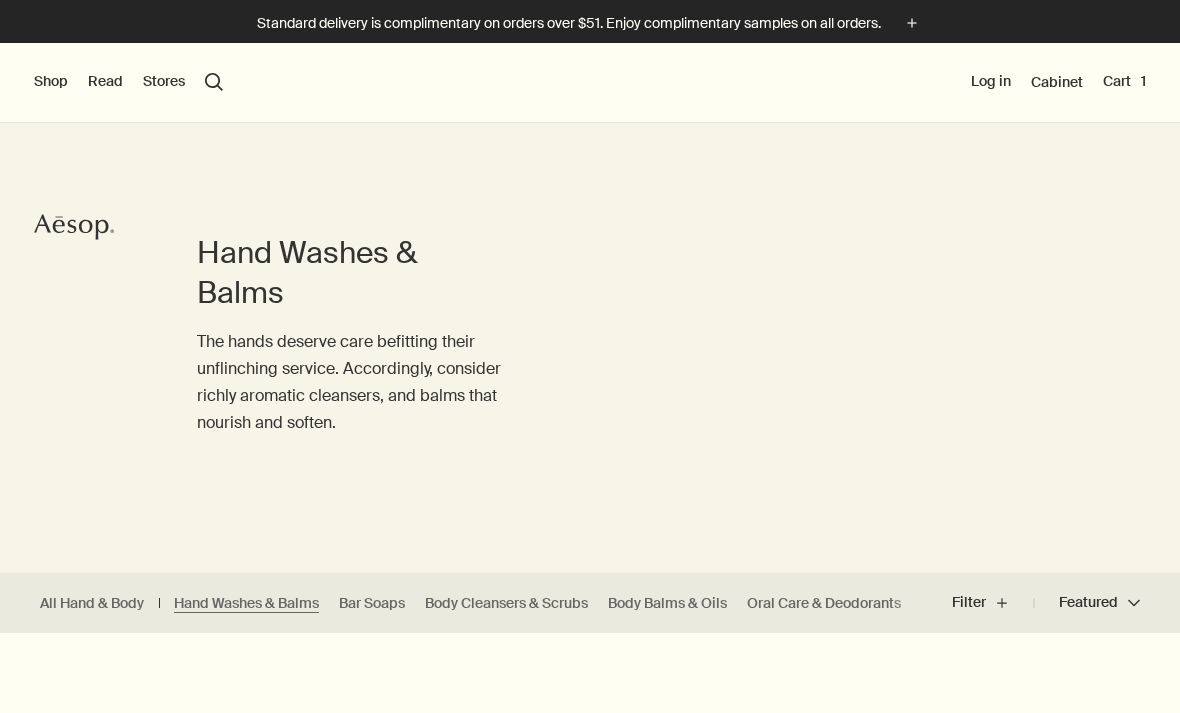 scroll, scrollTop: 0, scrollLeft: 0, axis: both 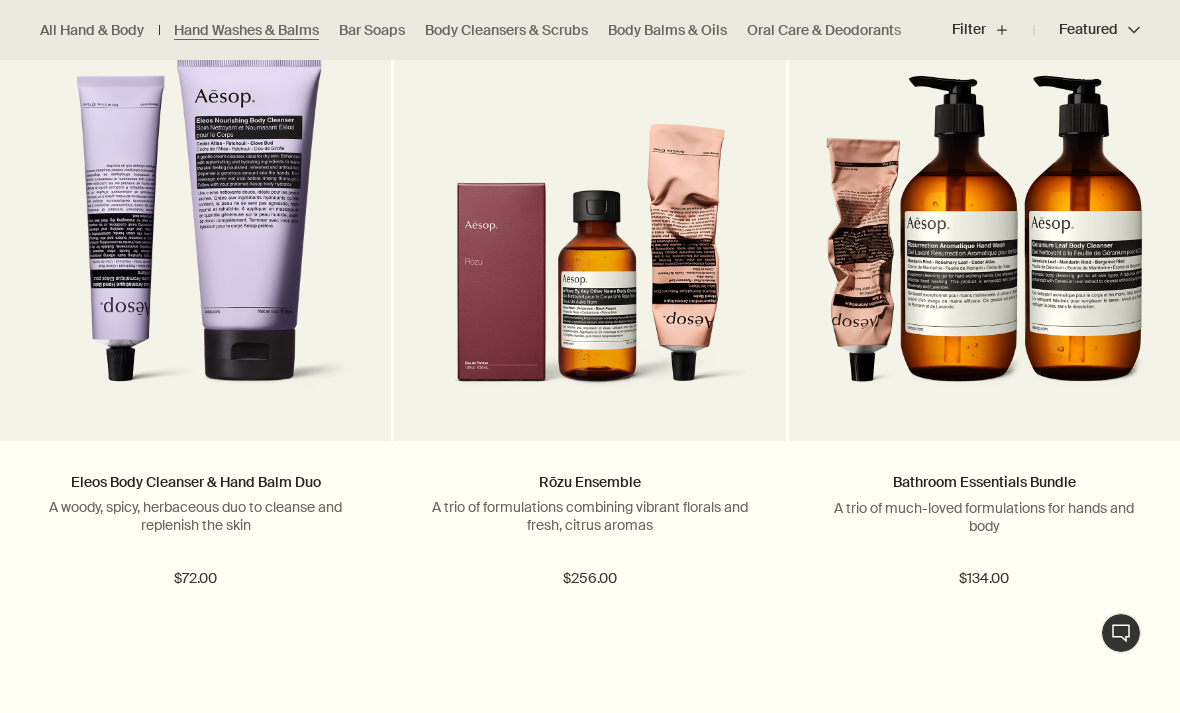click on "Add Add to your cart" at bounding box center (195, 651) 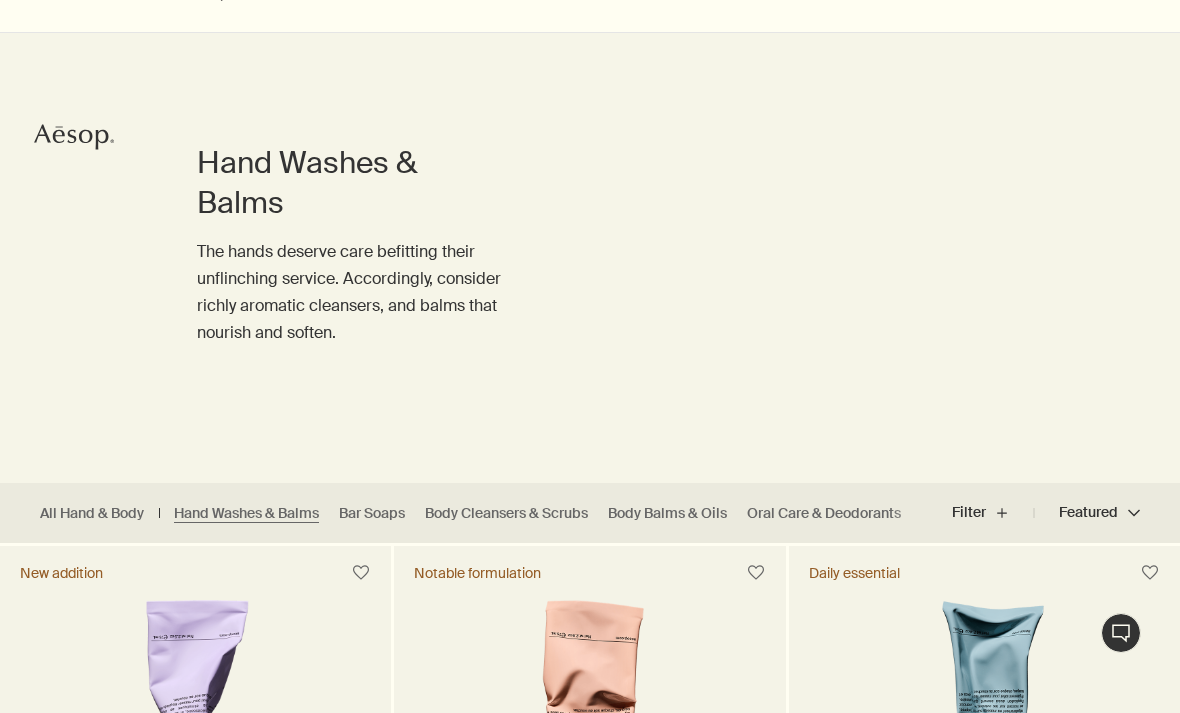 scroll, scrollTop: 0, scrollLeft: 0, axis: both 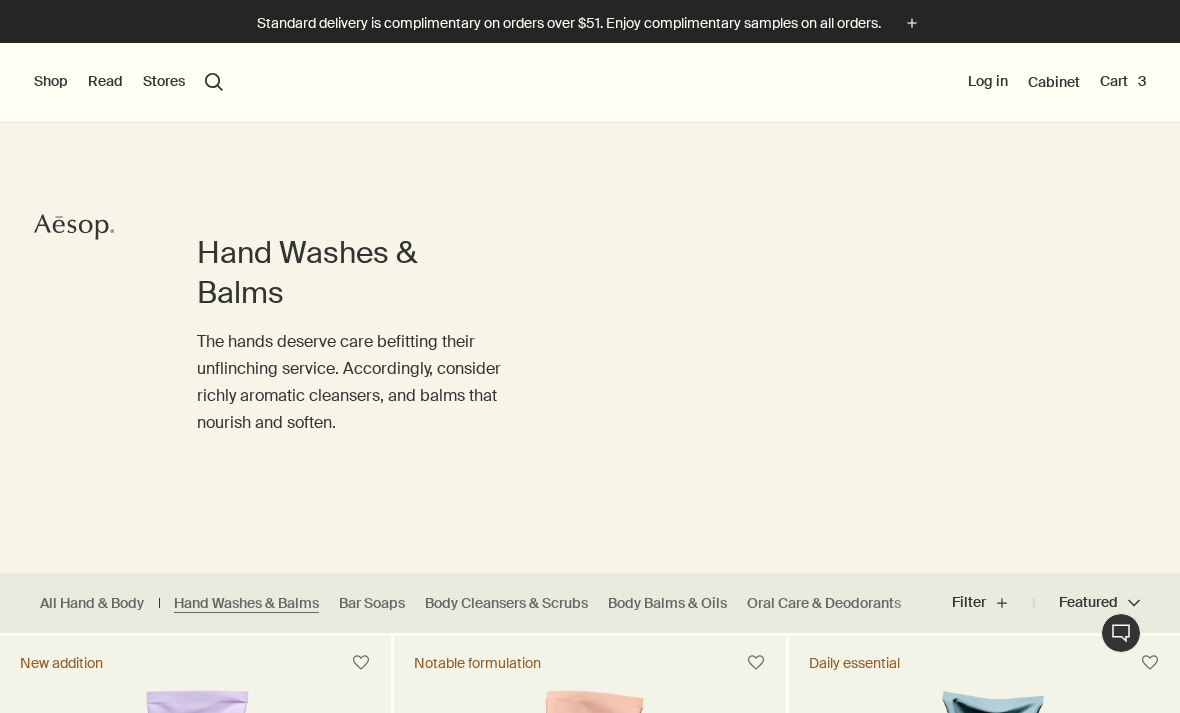 click on "Shop" at bounding box center [51, 82] 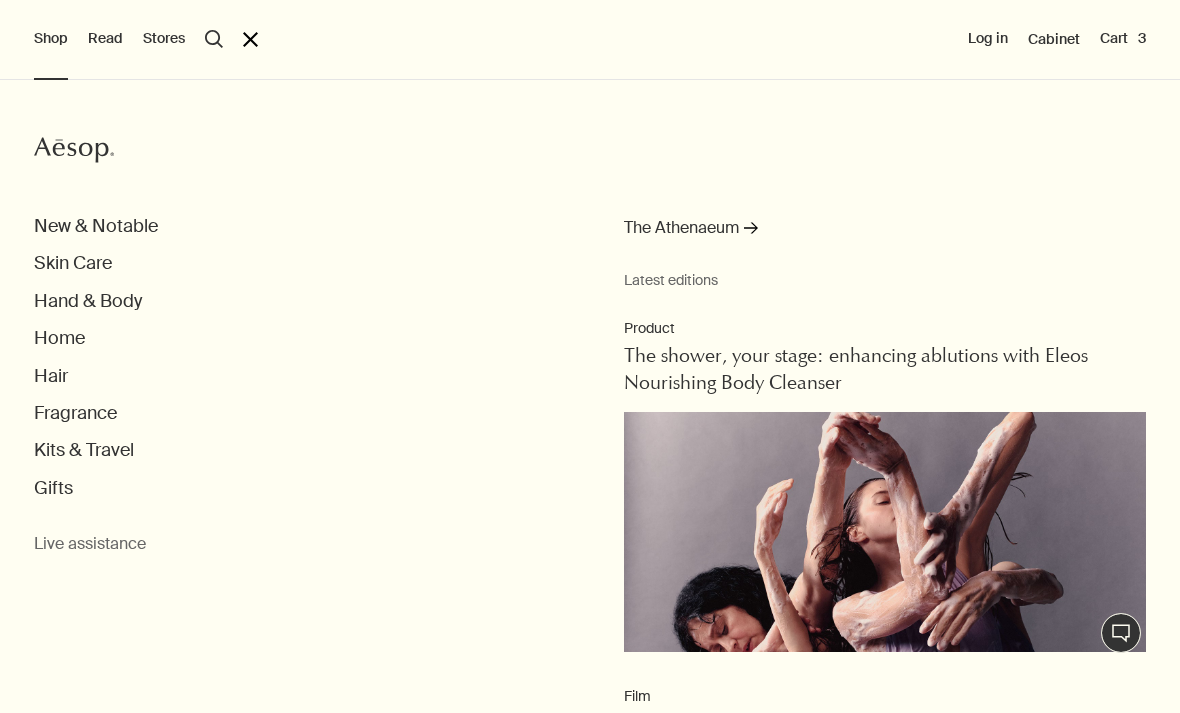click on "Fragrance" at bounding box center [75, 413] 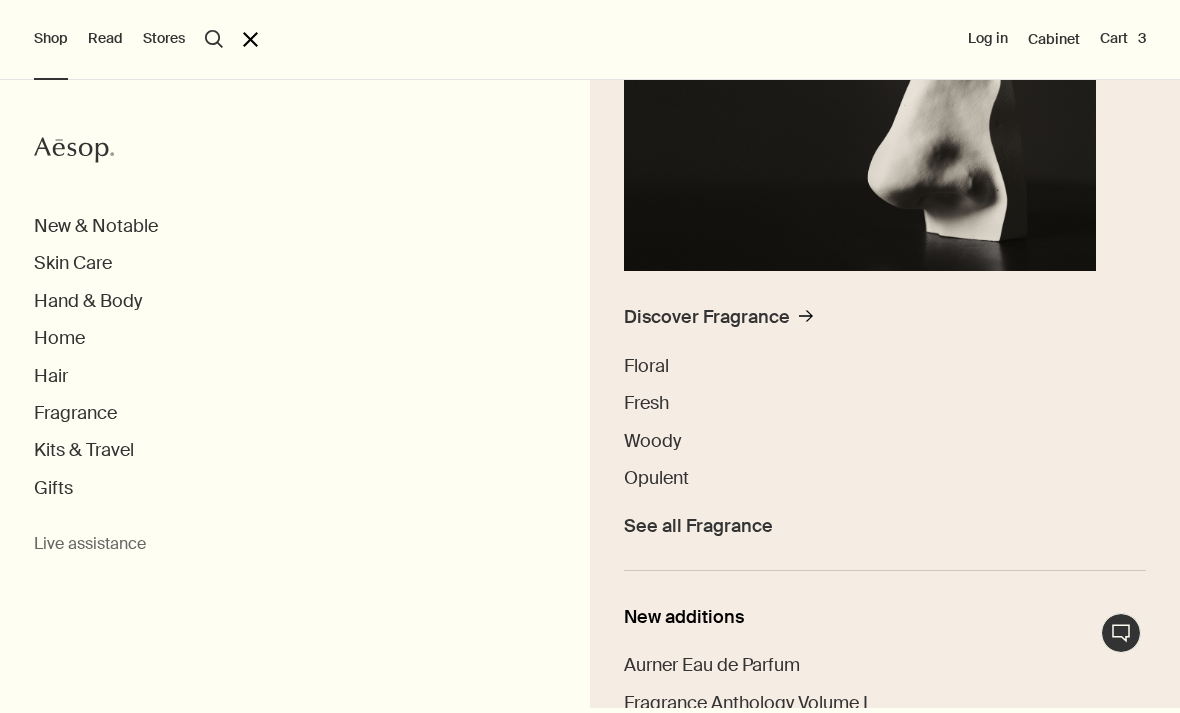 scroll, scrollTop: 328, scrollLeft: 0, axis: vertical 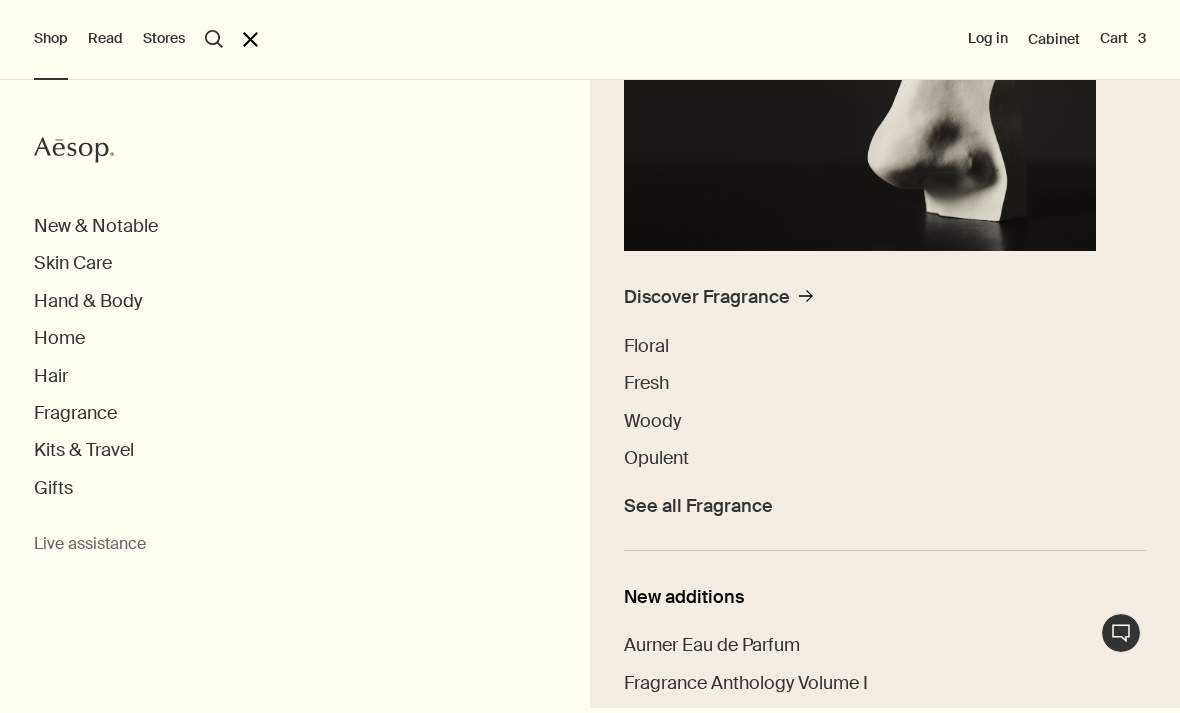 click on "Discover Fragrance" at bounding box center [707, 297] 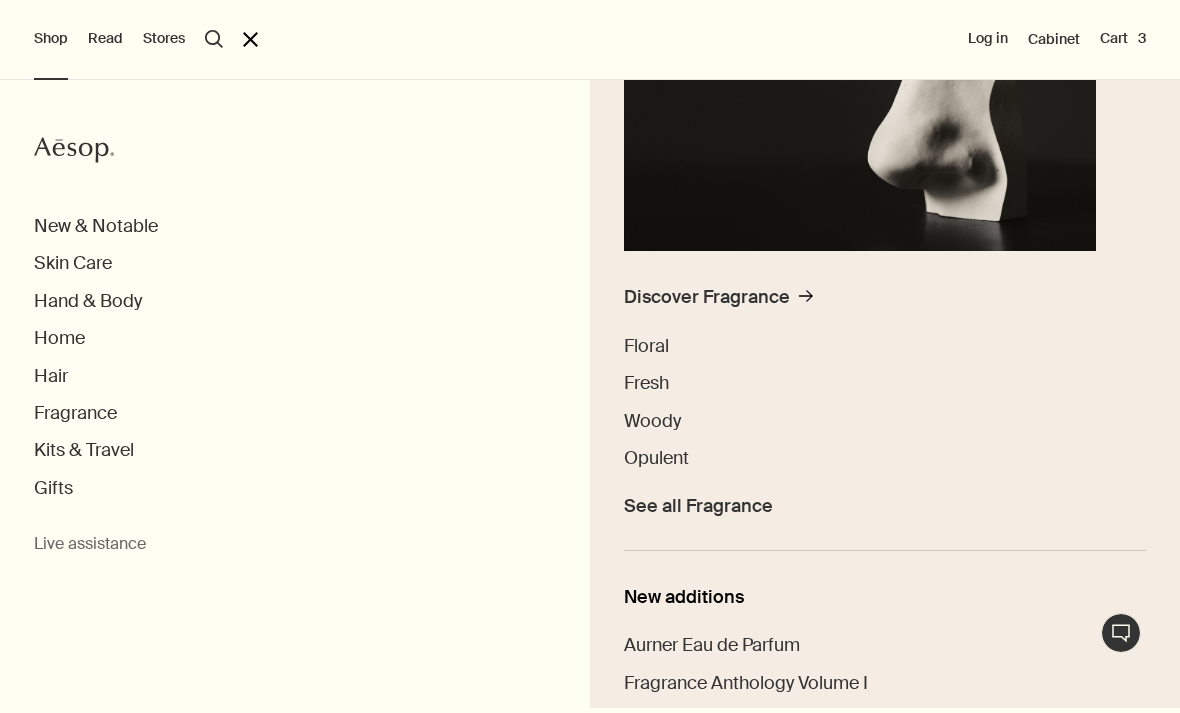click on "See all Fragrance" at bounding box center (698, 506) 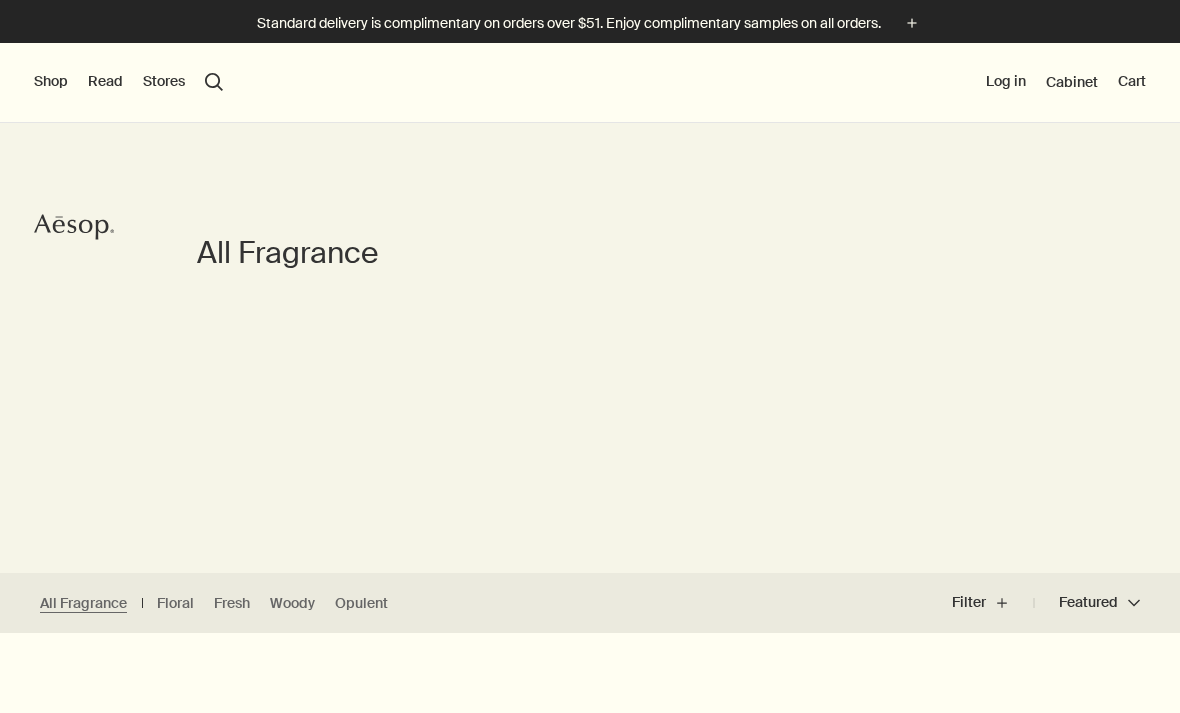 scroll, scrollTop: 0, scrollLeft: 0, axis: both 